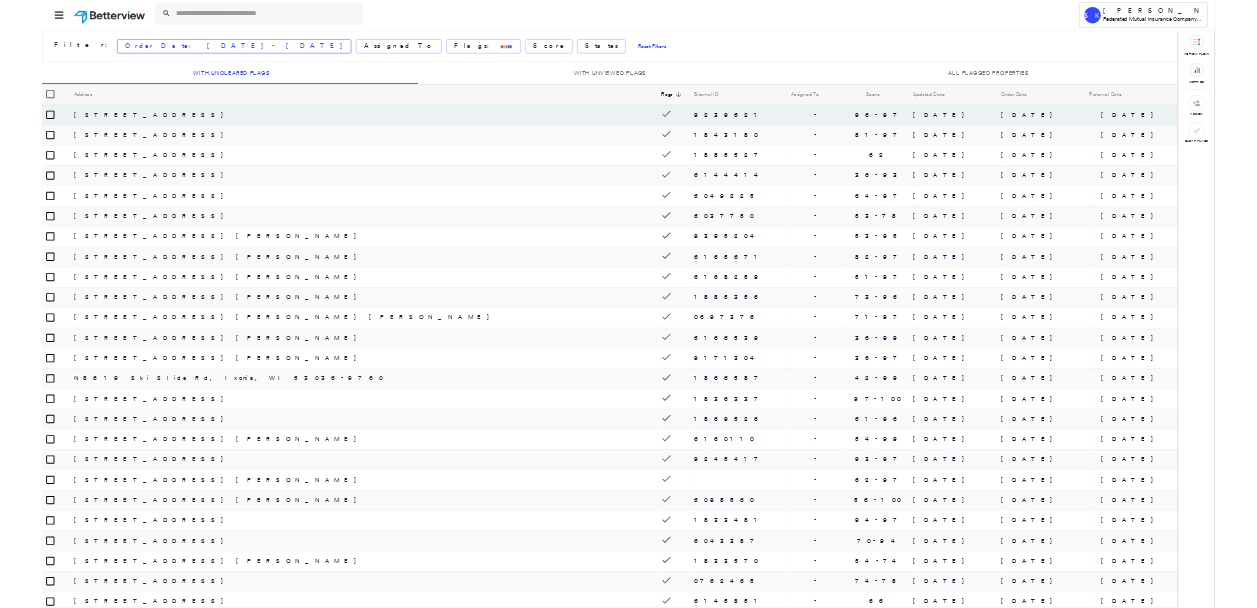 scroll, scrollTop: 0, scrollLeft: 0, axis: both 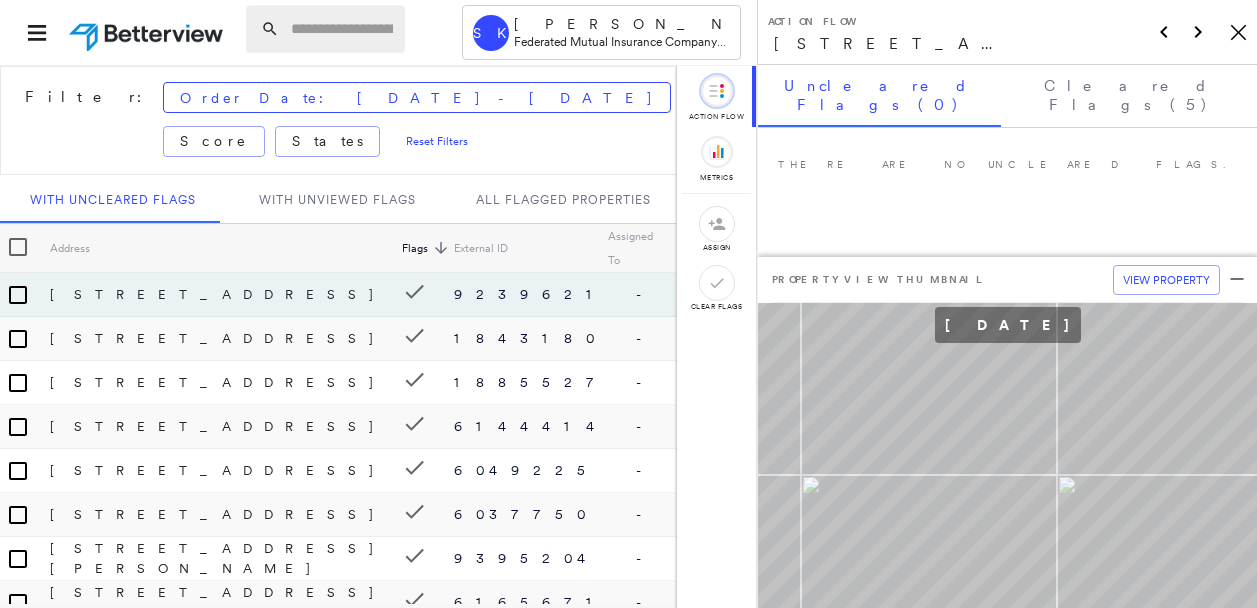 click at bounding box center [342, 29] 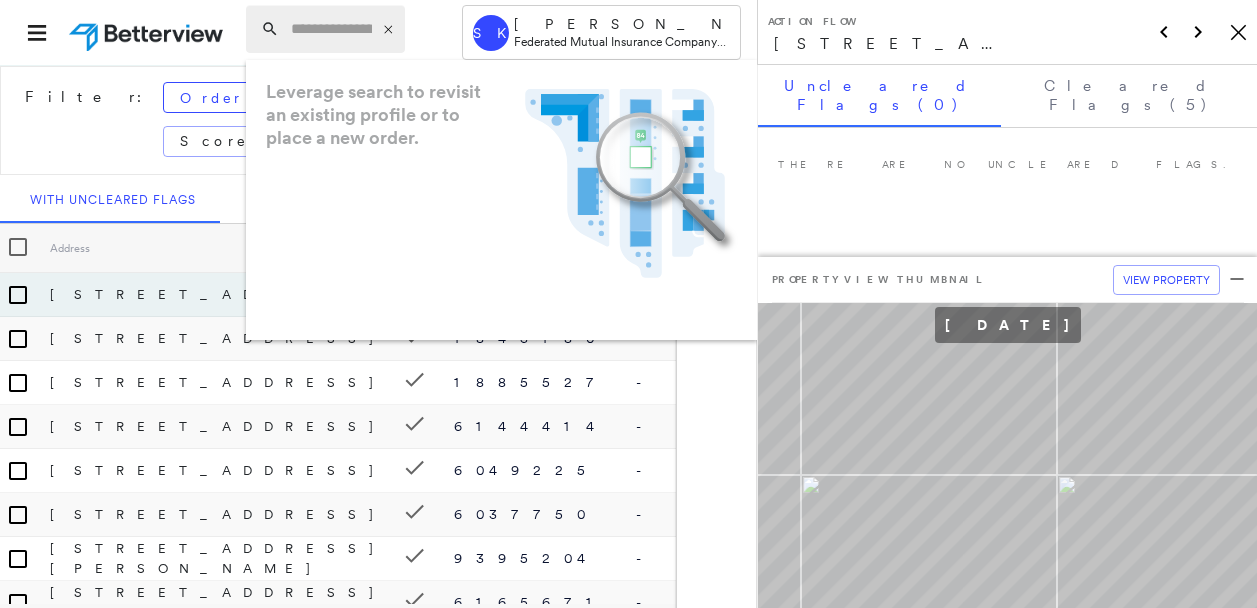 paste on "**********" 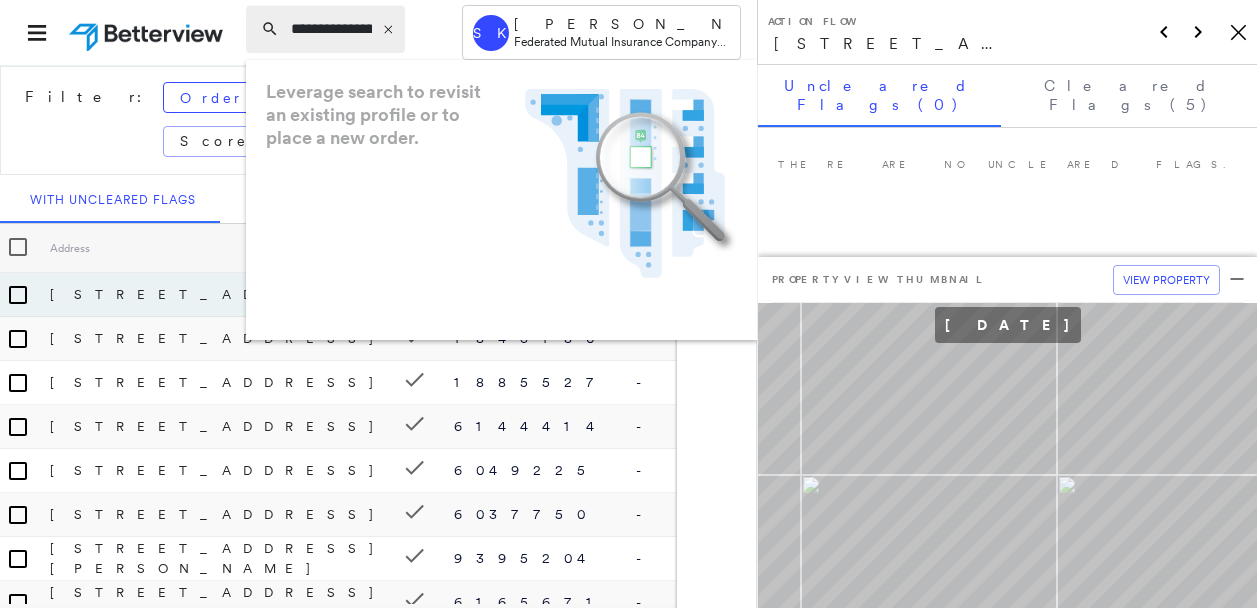 scroll, scrollTop: 0, scrollLeft: 32, axis: horizontal 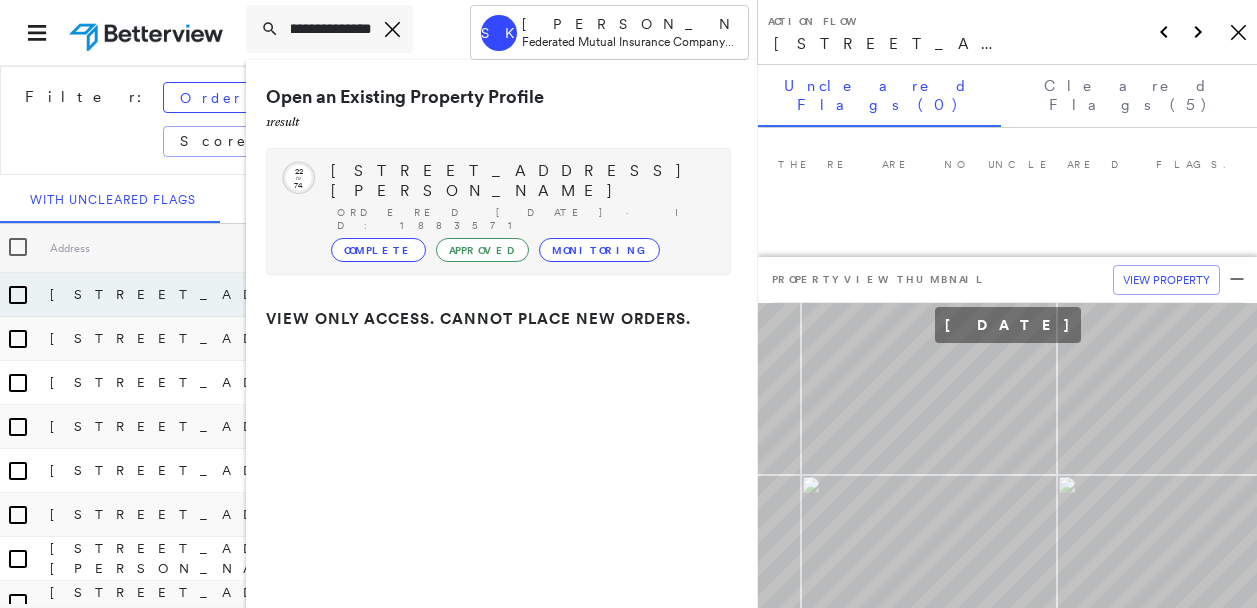 type on "**********" 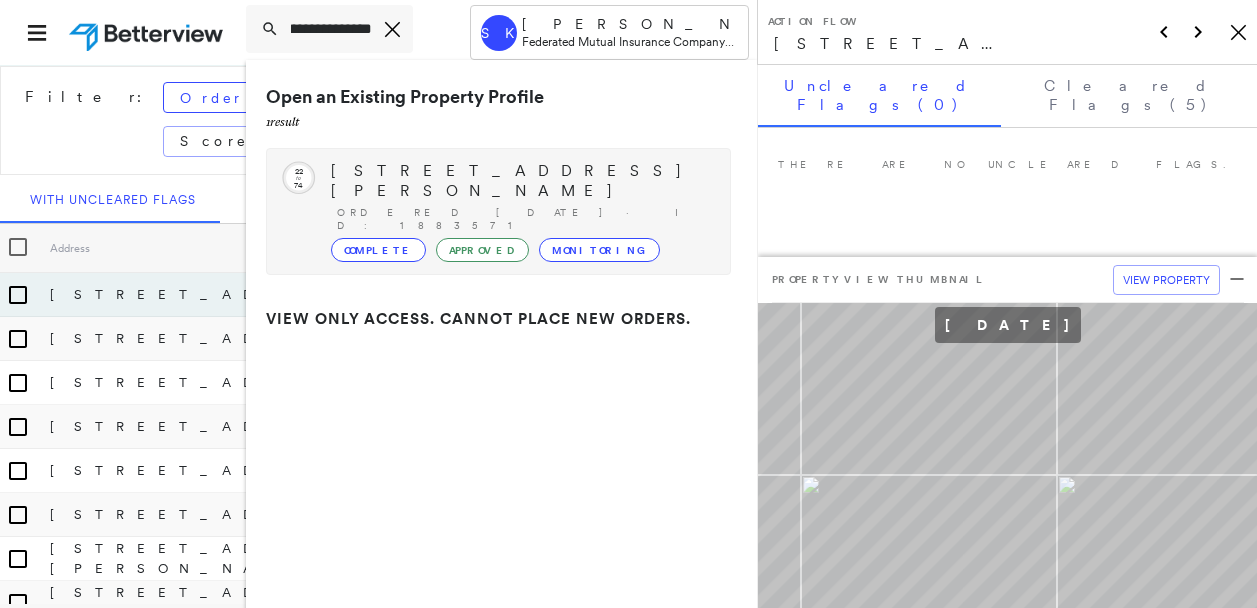 click on "[STREET_ADDRESS][PERSON_NAME]" at bounding box center [520, 181] 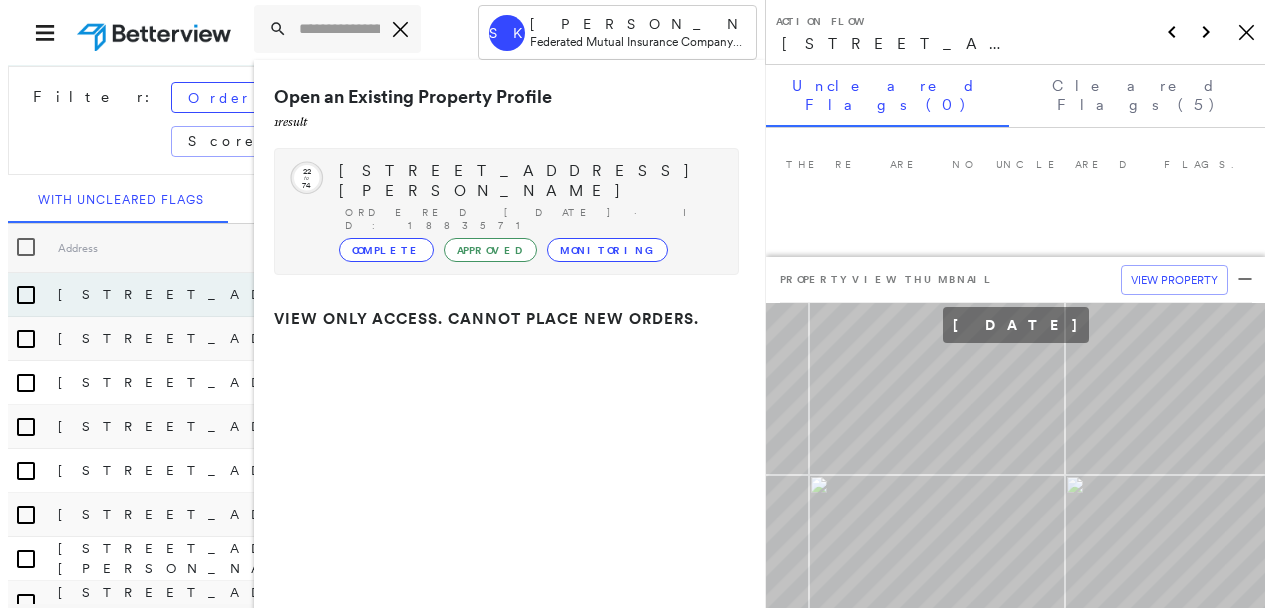 scroll, scrollTop: 0, scrollLeft: 0, axis: both 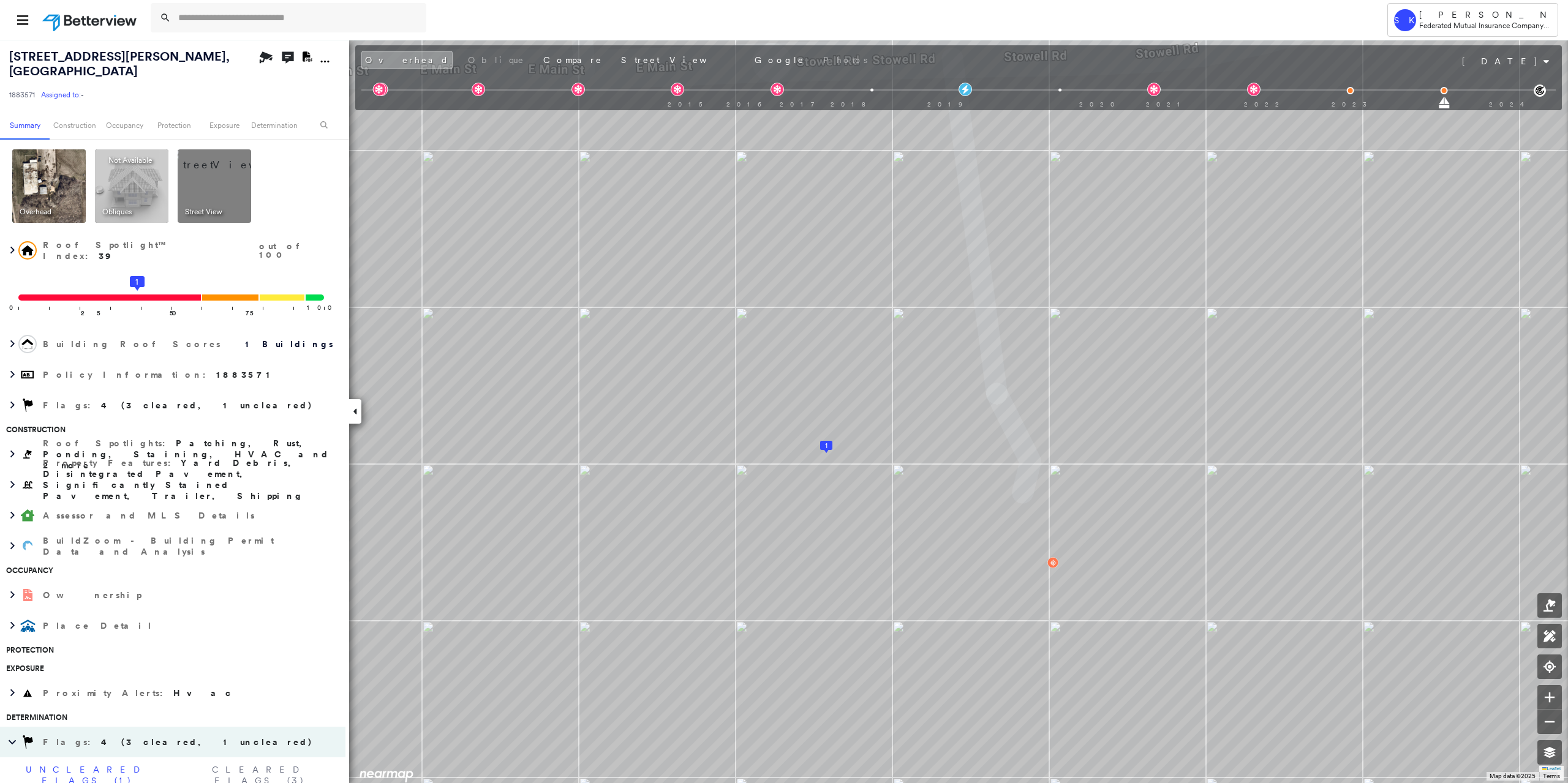 click at bounding box center [229, 159] 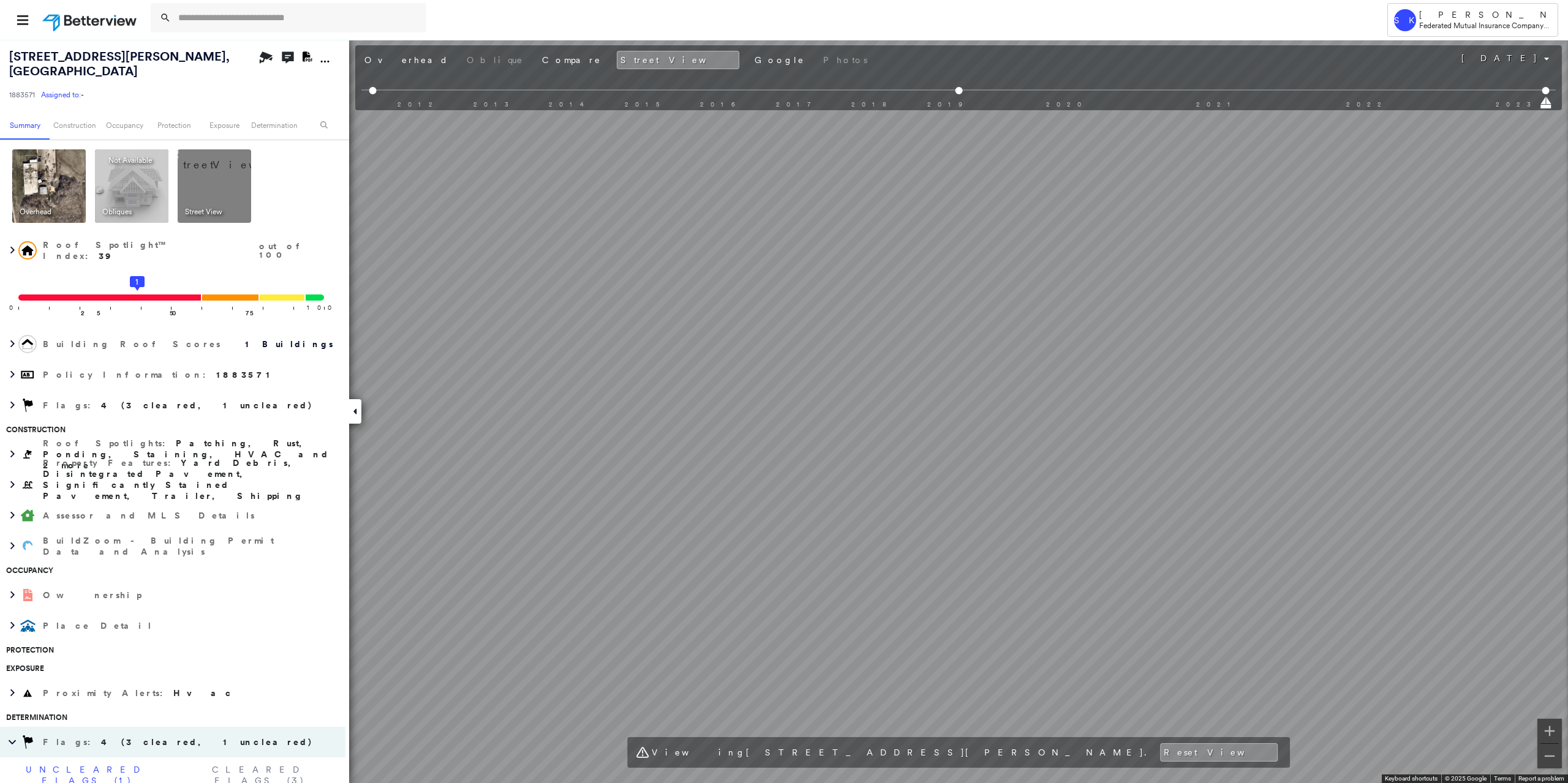 click at bounding box center [49, 186] 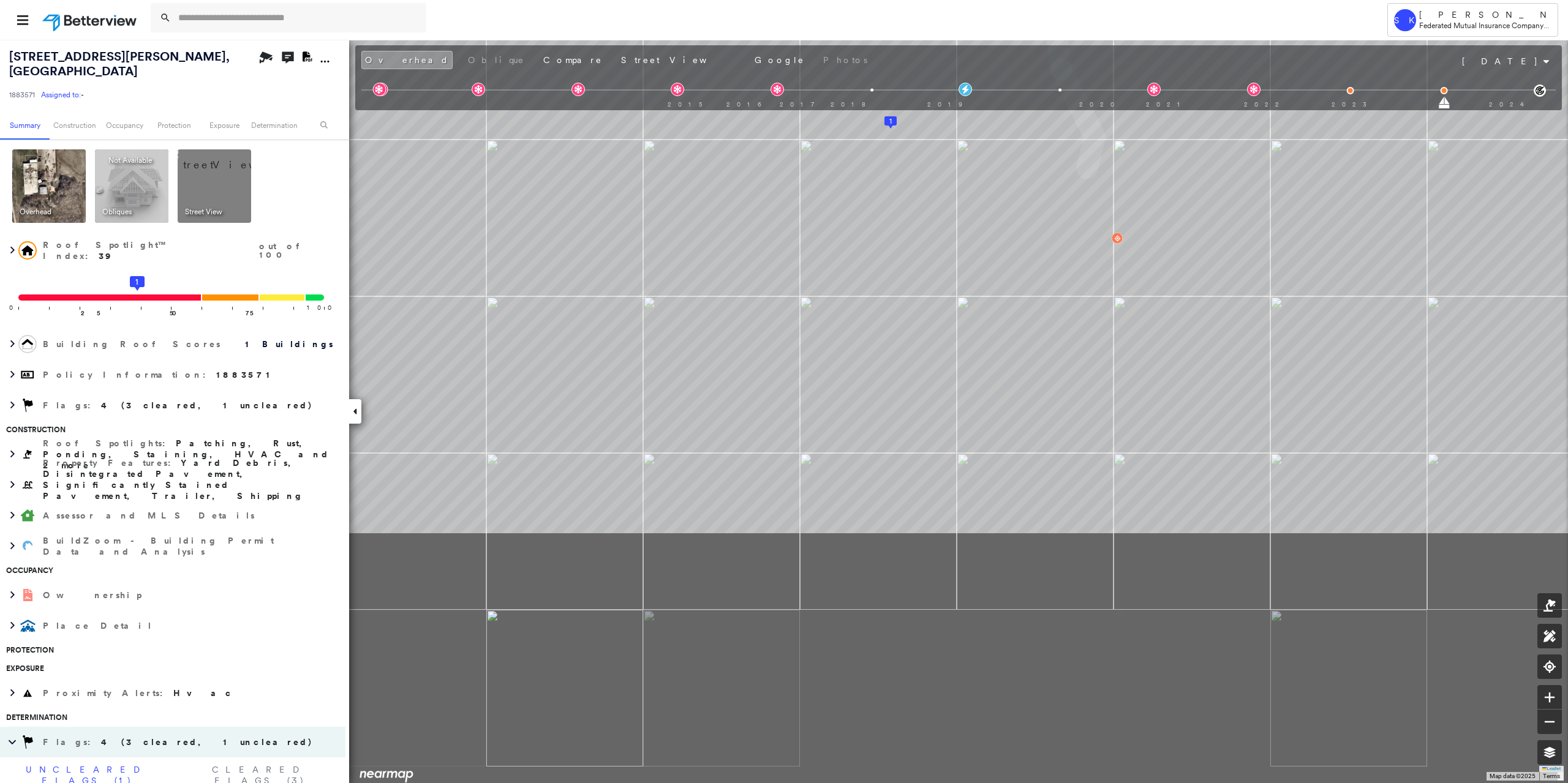 click on "[STREET_ADDRESS][PERSON_NAME] Assigned to:  - Assigned to:  - 1883571 Assigned to:  - Open Comments Download PDF Report Summary Construction Occupancy Protection Exposure Determination Overhead Obliques Not Available ; Street View Roof Spotlight™ Index :  39 out of 100 0 100 25 50 1 75 Building Roof Scores 1 Buildings Policy Information :  1883571 Flags :  4 (3 cleared, 1 uncleared) Construction Roof Spotlights :  Patching, Rust, Ponding, Staining, HVAC and 2 more Property Features :  Yard Debris, Disintegrated Pavement, Significantly Stained Pavement, Trailer, Shipping Container and 1 more Assessor and MLS Details BuildZoom - Building Permit Data and Analysis Occupancy Ownership Place Detail Protection Exposure Proximity Alerts :  Hvac Determination Flags :  4 (3 cleared, 1 uncleared) Uncleared Flags (1) Cleared Flags  (3) Critical Priority Flagged [DATE] Clear Action Taken New Entry History Quote/New Business Terms & Conditions Added ACV Endorsement Added Cosmetic Endorsement General Save" at bounding box center [784, 411] 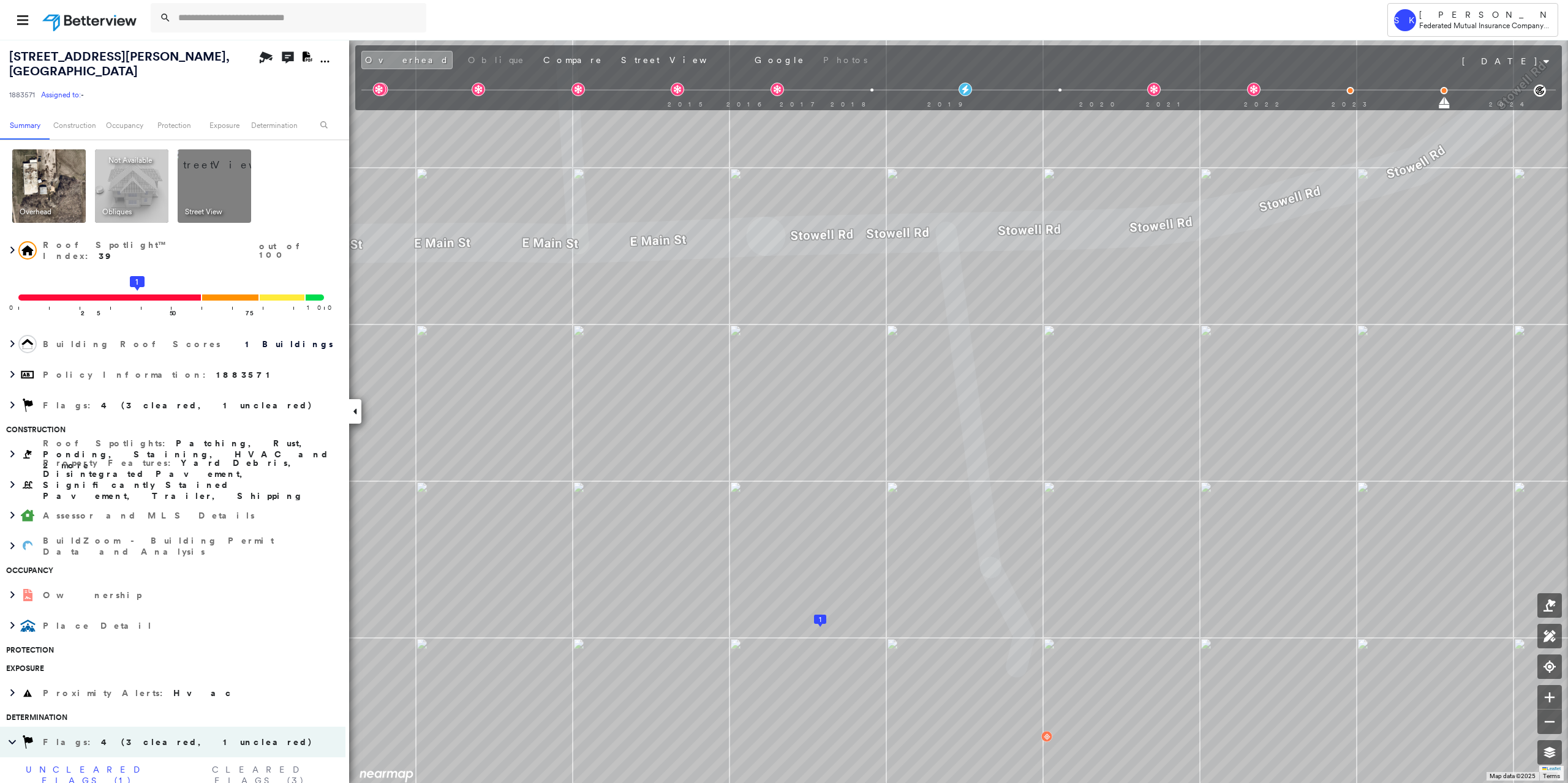 click at bounding box center [229, 159] 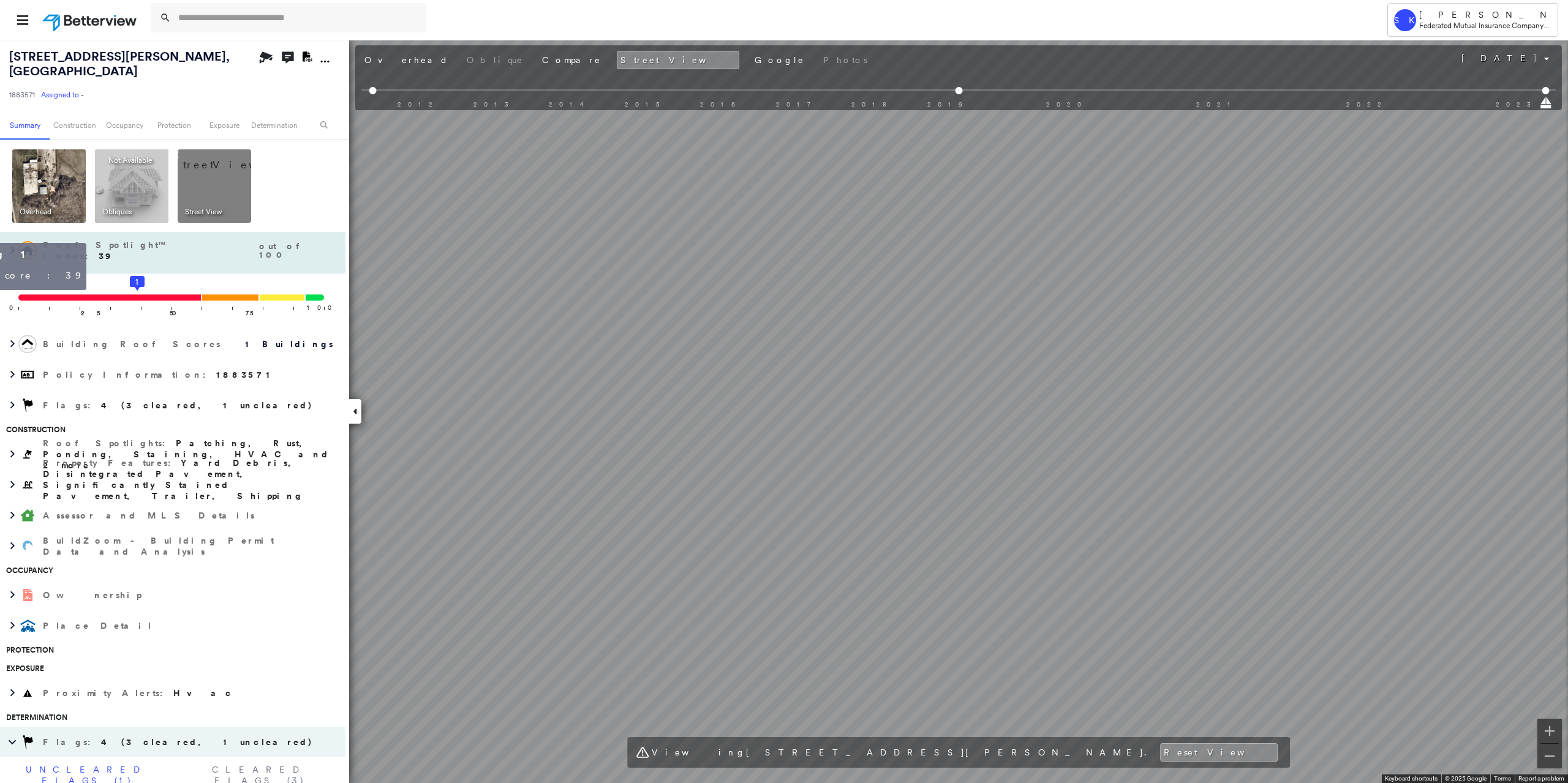 click on "1" 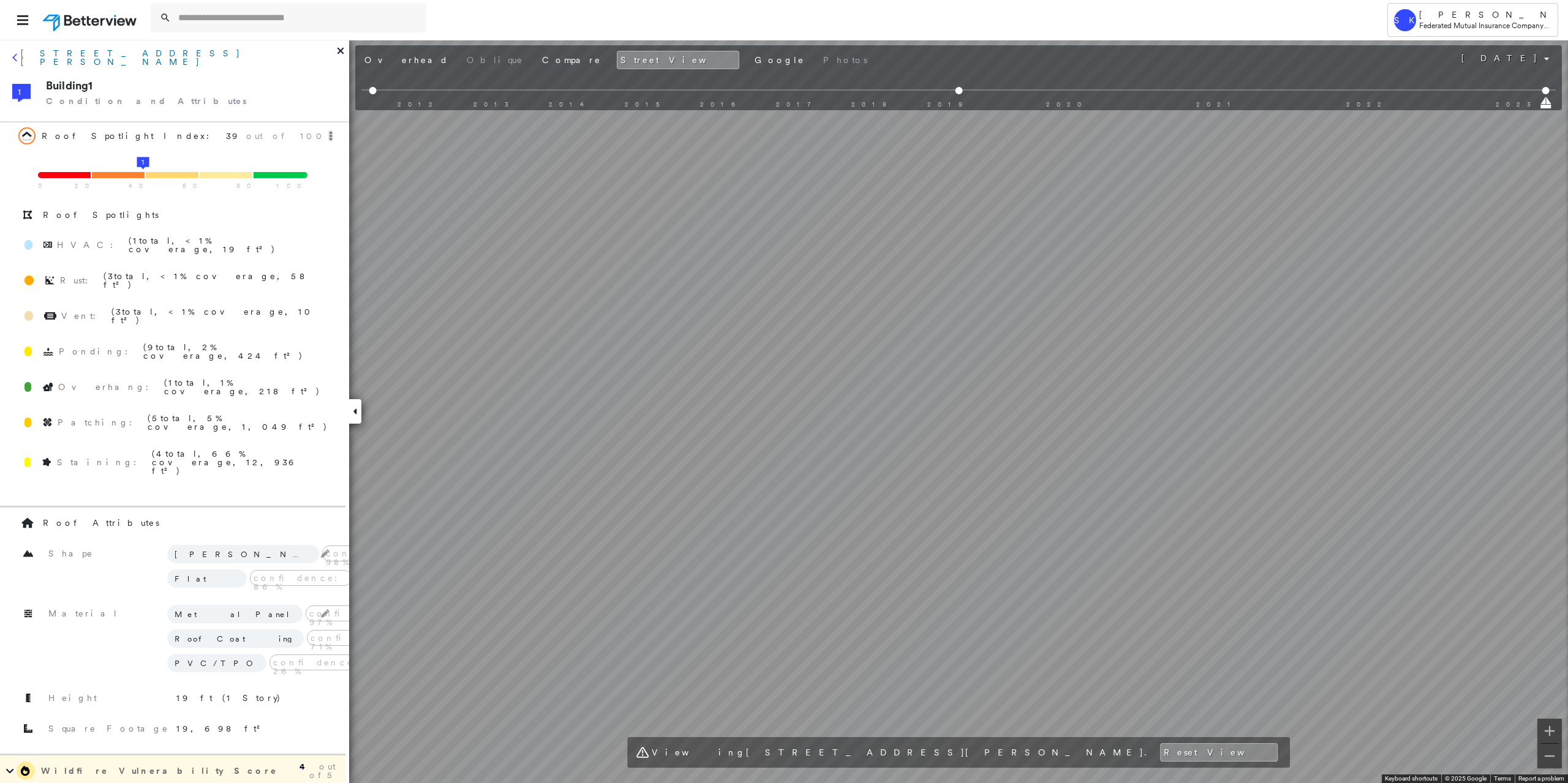 click on "[STREET_ADDRESS][PERSON_NAME]" at bounding box center (179, 58) 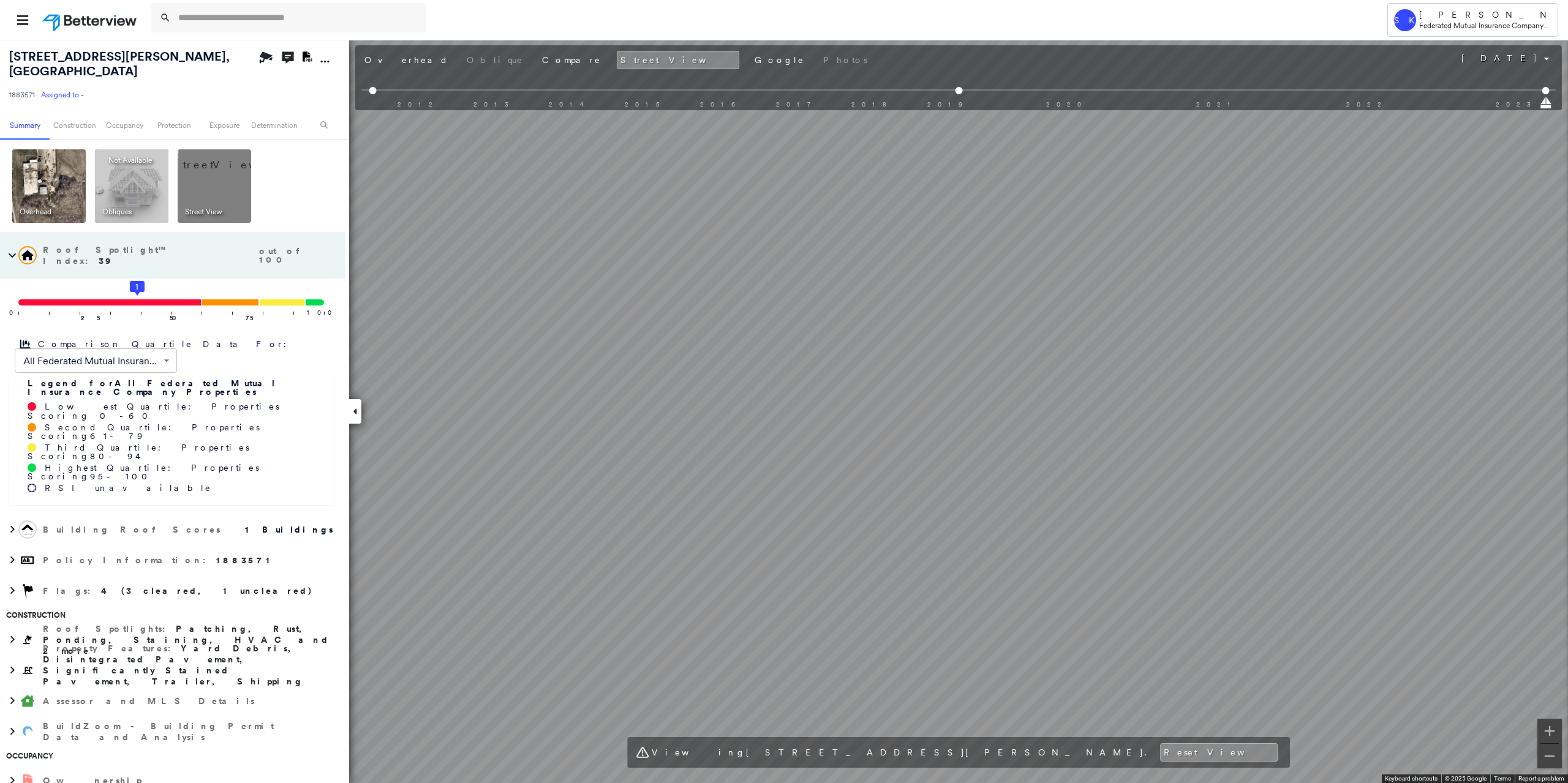 click at bounding box center [229, 159] 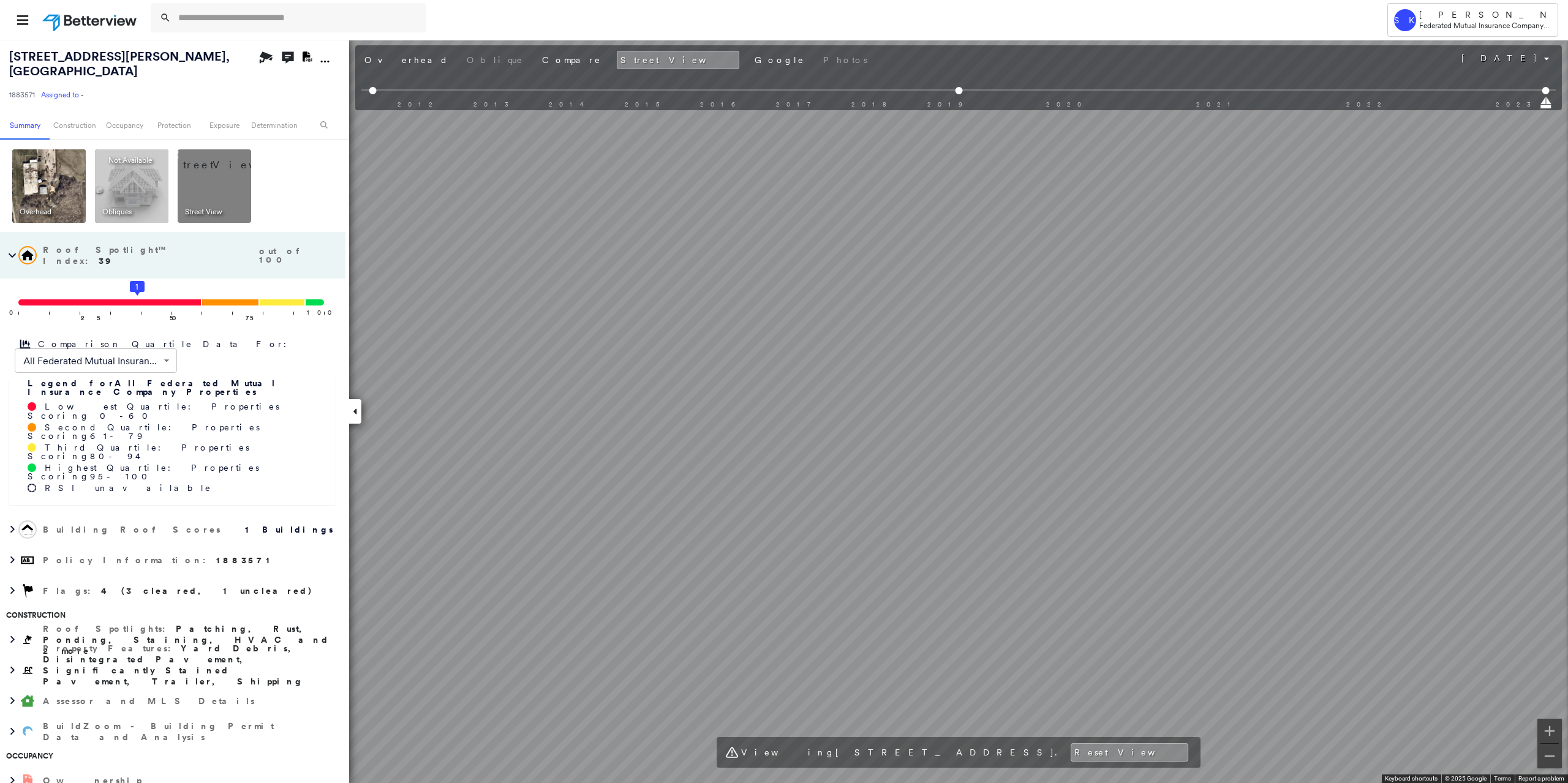 click on "[STREET_ADDRESS][PERSON_NAME] Assigned to:  - Assigned to:  - 1883571 Assigned to:  - Open Comments Download PDF Report Summary Construction Occupancy Protection Exposure Determination Overhead Obliques Not Available ; Street View Roof Spotlight™ Index :  39 out of 100 0 100 25 50 1 75 Comparison Quartile Data For: All Federated Mutual Insurance Company Properties ****** ​ Legend for  All Federated Mutual Insurance Company Properties Lowest Quartile: Properties Scoring 0 -  60 Second Quartile: Properties Scoring  61  -   79 Third Quartile: Properties Scoring  80  -   94 Highest Quartile: Properties Scoring  95  - 100 RSI unavailable Building Roof Scores 1 Buildings Policy Information :  1883571 Flags :  4 (3 cleared, 1 uncleared) Construction Roof Spotlights :  Patching, Rust, Ponding, Staining, HVAC and 2 more Property Features :  Yard Debris, Disintegrated Pavement, Significantly Stained Pavement, Trailer, Shipping Container and 1 more Assessor and MLS Details Occupancy Ownership Exposure" at bounding box center [784, 411] 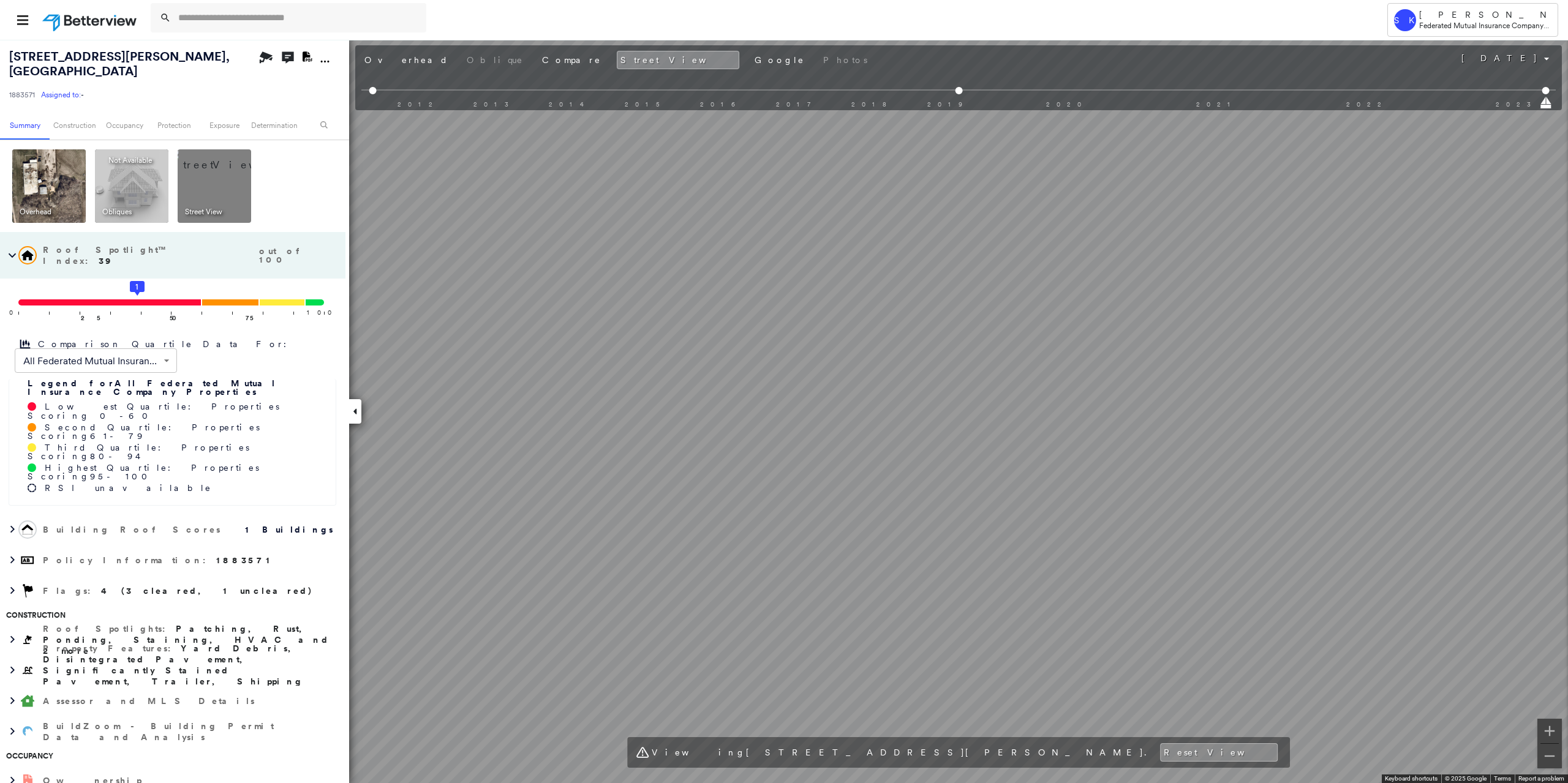 click on "[STREET_ADDRESS][PERSON_NAME] Assigned to:  - Assigned to:  - 1883571 Assigned to:  - Open Comments Download PDF Report Summary Construction Occupancy Protection Exposure Determination Overhead Obliques Not Available ; Street View Roof Spotlight™ Index :  39 out of 100 0 100 25 50 1 75 Comparison Quartile Data For: All Federated Mutual Insurance Company Properties ****** ​ Legend for  All Federated Mutual Insurance Company Properties Lowest Quartile: Properties Scoring 0 -  60 Second Quartile: Properties Scoring  61  -   79 Third Quartile: Properties Scoring  80  -   94 Highest Quartile: Properties Scoring  95  - 100 RSI unavailable Building Roof Scores 1 Buildings Policy Information :  1883571 Flags :  4 (3 cleared, 1 uncleared) Construction Roof Spotlights :  Patching, Rust, Ponding, Staining, HVAC and 2 more Property Features :  Yard Debris, Disintegrated Pavement, Significantly Stained Pavement, Trailer, Shipping Container and 1 more Assessor and MLS Details Occupancy Ownership Exposure" at bounding box center (784, 411) 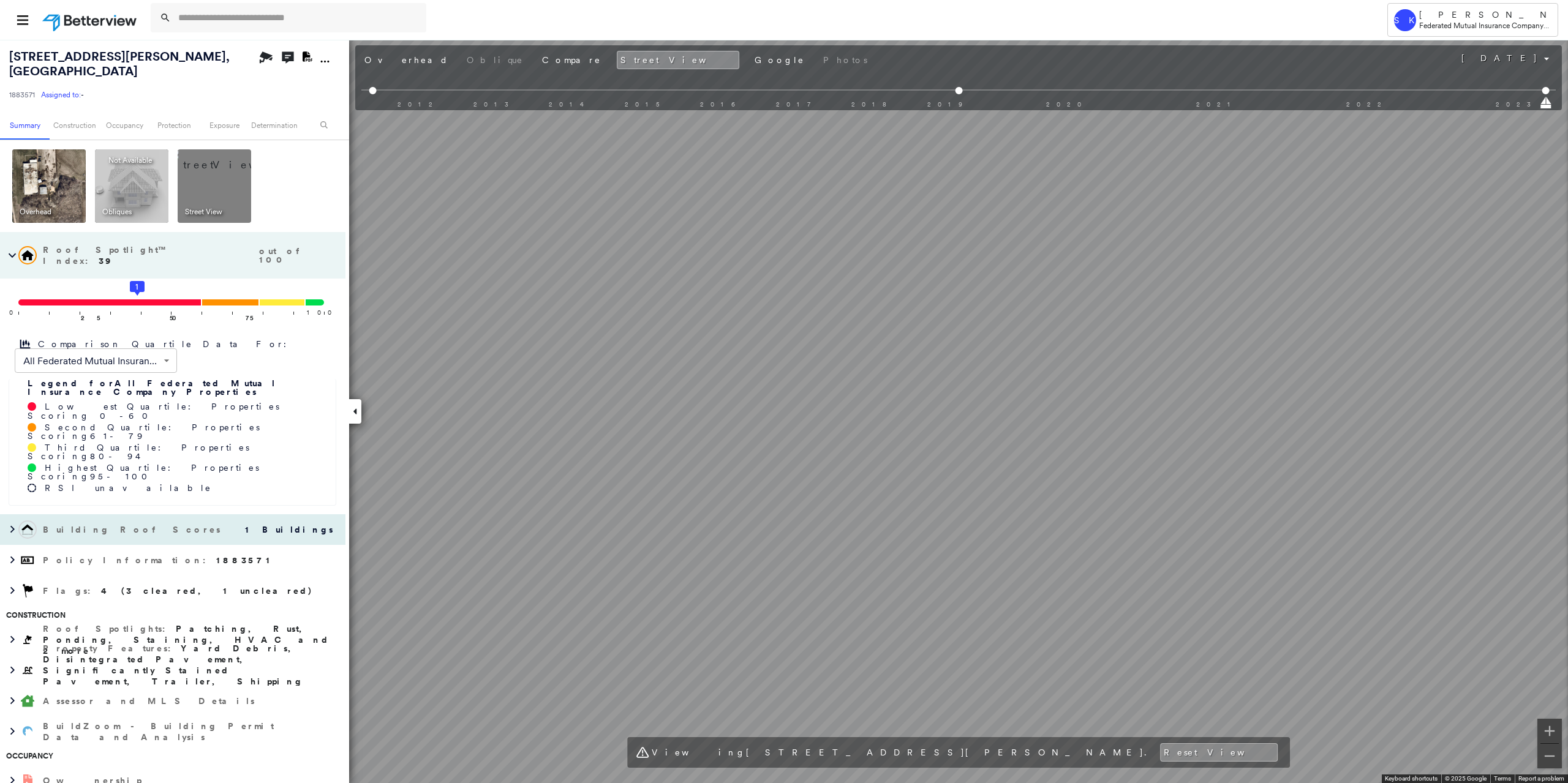 click on "[STREET_ADDRESS][PERSON_NAME] Assigned to:  - Assigned to:  - 1883571 Assigned to:  - Open Comments Download PDF Report Summary Construction Occupancy Protection Exposure Determination Overhead Obliques Not Available ; Street View Roof Spotlight™ Index :  39 out of 100 0 100 25 50 1 75 Comparison Quartile Data For: All Federated Mutual Insurance Company Properties ****** ​ Legend for  All Federated Mutual Insurance Company Properties Lowest Quartile: Properties Scoring 0 -  60 Second Quartile: Properties Scoring  61  -   79 Third Quartile: Properties Scoring  80  -   94 Highest Quartile: Properties Scoring  95  - 100 RSI unavailable Building Roof Scores 1 Buildings Policy Information :  1883571 Flags :  4 (3 cleared, 1 uncleared) Construction Roof Spotlights :  Patching, Rust, Ponding, Staining, HVAC and 2 more Property Features :  Yard Debris, Disintegrated Pavement, Significantly Stained Pavement, Trailer, Shipping Container and 1 more Assessor and MLS Details Occupancy Ownership Exposure" at bounding box center (784, 411) 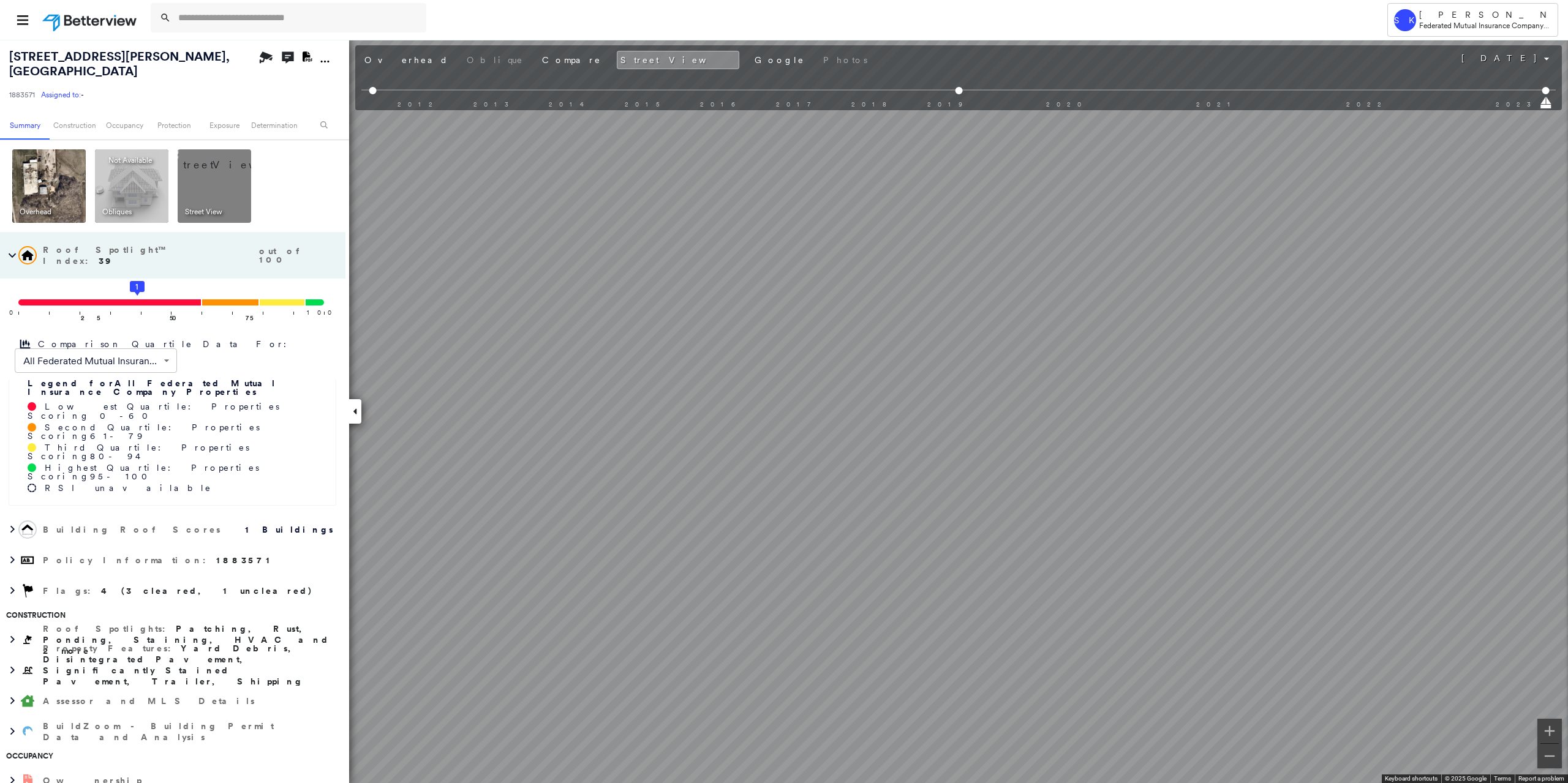 click on "Tower SK [PERSON_NAME] Federated Mutual Insurance Company  -   PL / CL [STREET_ADDRESS][PERSON_NAME] 1883571 Assigned to:  - Assigned to:  - 1883571 Assigned to:  - Open Comments Download PDF Report Summary Construction Occupancy Protection Exposure Determination Overhead Obliques Not Available ; Street View Roof Spotlight™ Index :  39 out of 100 0 100 25 50 1 75 Comparison Quartile Data For: All Federated Mutual Insurance Company Properties ****** ​ Legend for  All Federated Mutual Insurance Company Properties Lowest Quartile: Properties Scoring 0 -  60 Second Quartile: Properties Scoring  61  -   79 Third Quartile: Properties Scoring  80  -   94 Highest Quartile: Properties Scoring  95  - 100 RSI unavailable Building Roof Scores 1 Buildings Policy Information :  1883571 Flags :  4 (3 cleared, 1 uncleared) Construction Roof Spotlights :  Patching, Rust, Ponding, Staining, HVAC and 2 more Property Features :  Assessor and MLS Details BuildZoom - Building Permit Data and Analysis Occupancy Ownership" at bounding box center (784, 391) 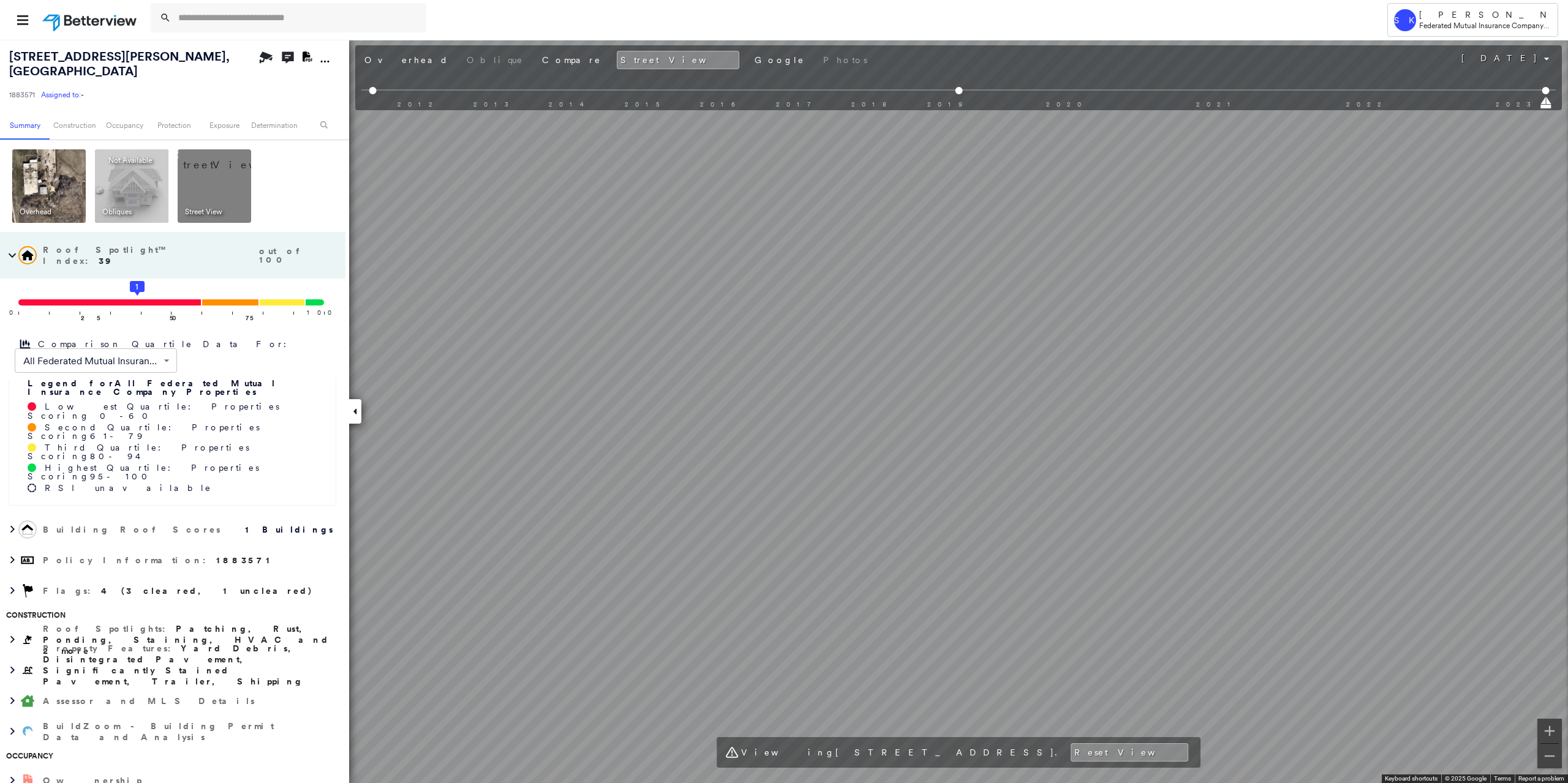 click at bounding box center [49, 186] 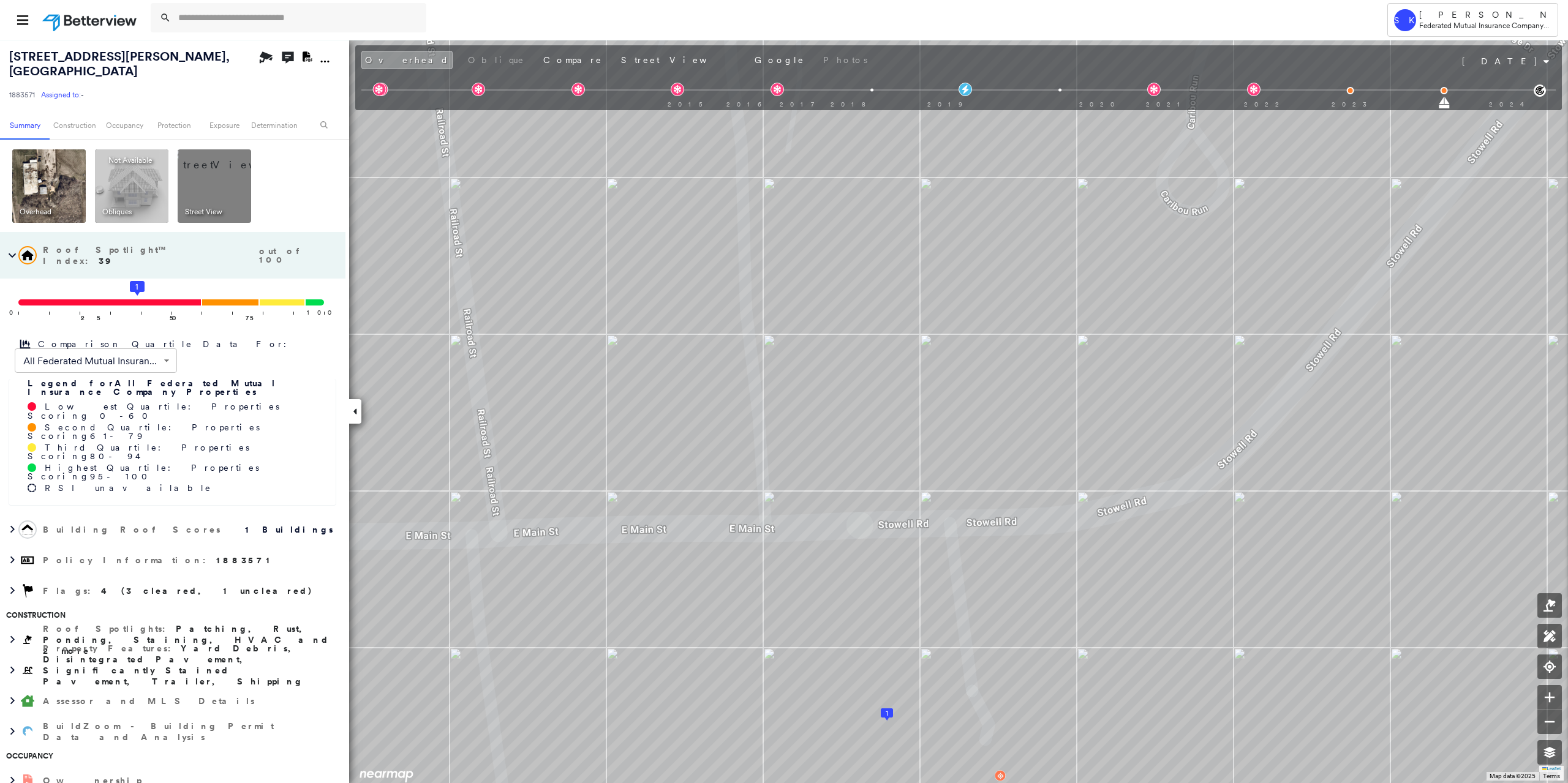 click at bounding box center (229, 159) 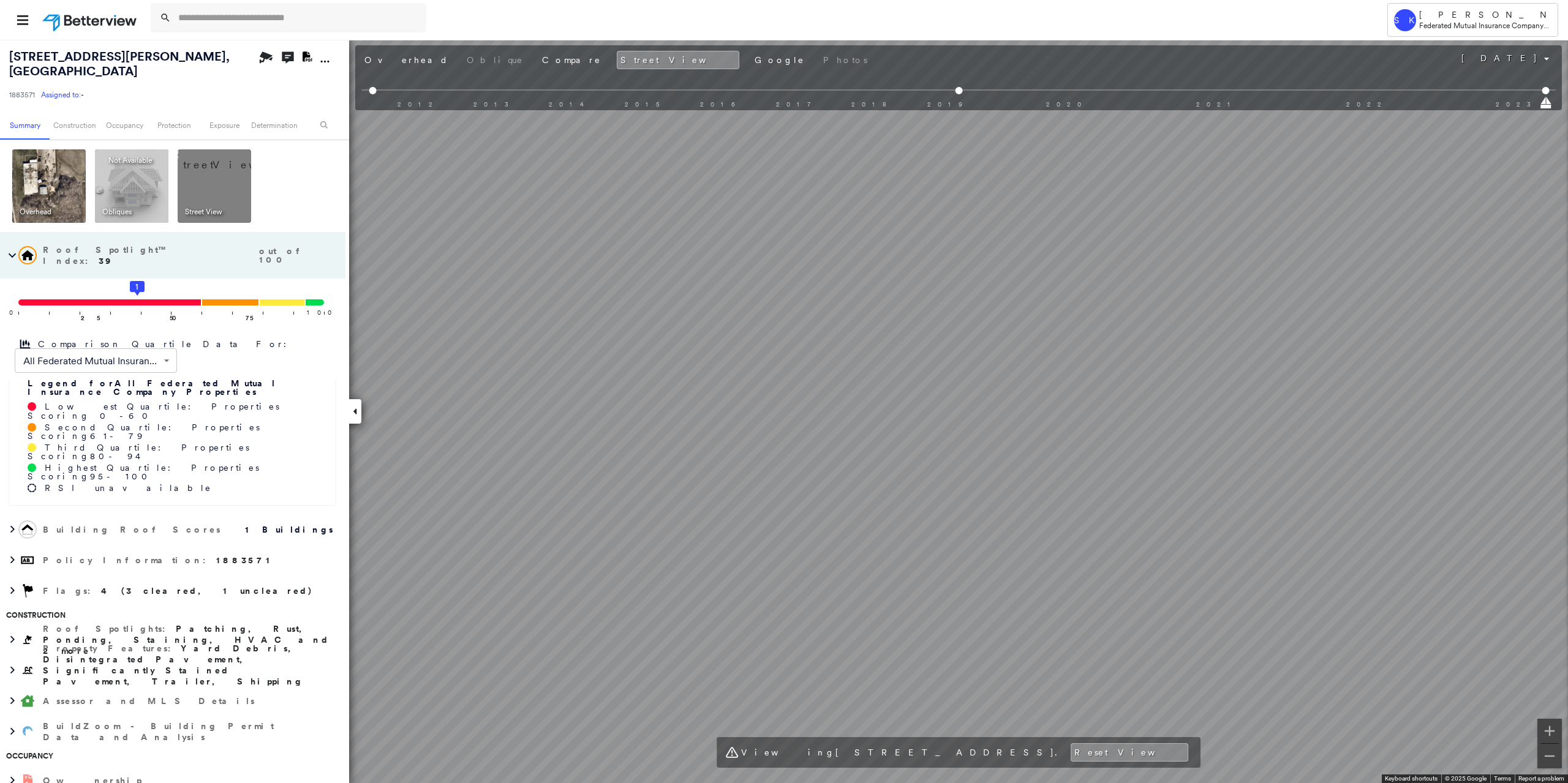 click on "[STREET_ADDRESS][PERSON_NAME] Assigned to:  - Assigned to:  - 1883571 Assigned to:  - Open Comments Download PDF Report Summary Construction Occupancy Protection Exposure Determination Overhead Obliques Not Available ; Street View Roof Spotlight™ Index :  39 out of 100 0 100 25 50 1 75 Comparison Quartile Data For: All Federated Mutual Insurance Company Properties ****** ​ Legend for  All Federated Mutual Insurance Company Properties Lowest Quartile: Properties Scoring 0 -  60 Second Quartile: Properties Scoring  61  -   79 Third Quartile: Properties Scoring  80  -   94 Highest Quartile: Properties Scoring  95  - 100 RSI unavailable Building Roof Scores 1 Buildings Policy Information :  1883571 Flags :  4 (3 cleared, 1 uncleared) Construction Roof Spotlights :  Patching, Rust, Ponding, Staining, HVAC and 2 more Property Features :  Yard Debris, Disintegrated Pavement, Significantly Stained Pavement, Trailer, Shipping Container and 1 more Assessor and MLS Details Occupancy Ownership Exposure" at bounding box center [784, 411] 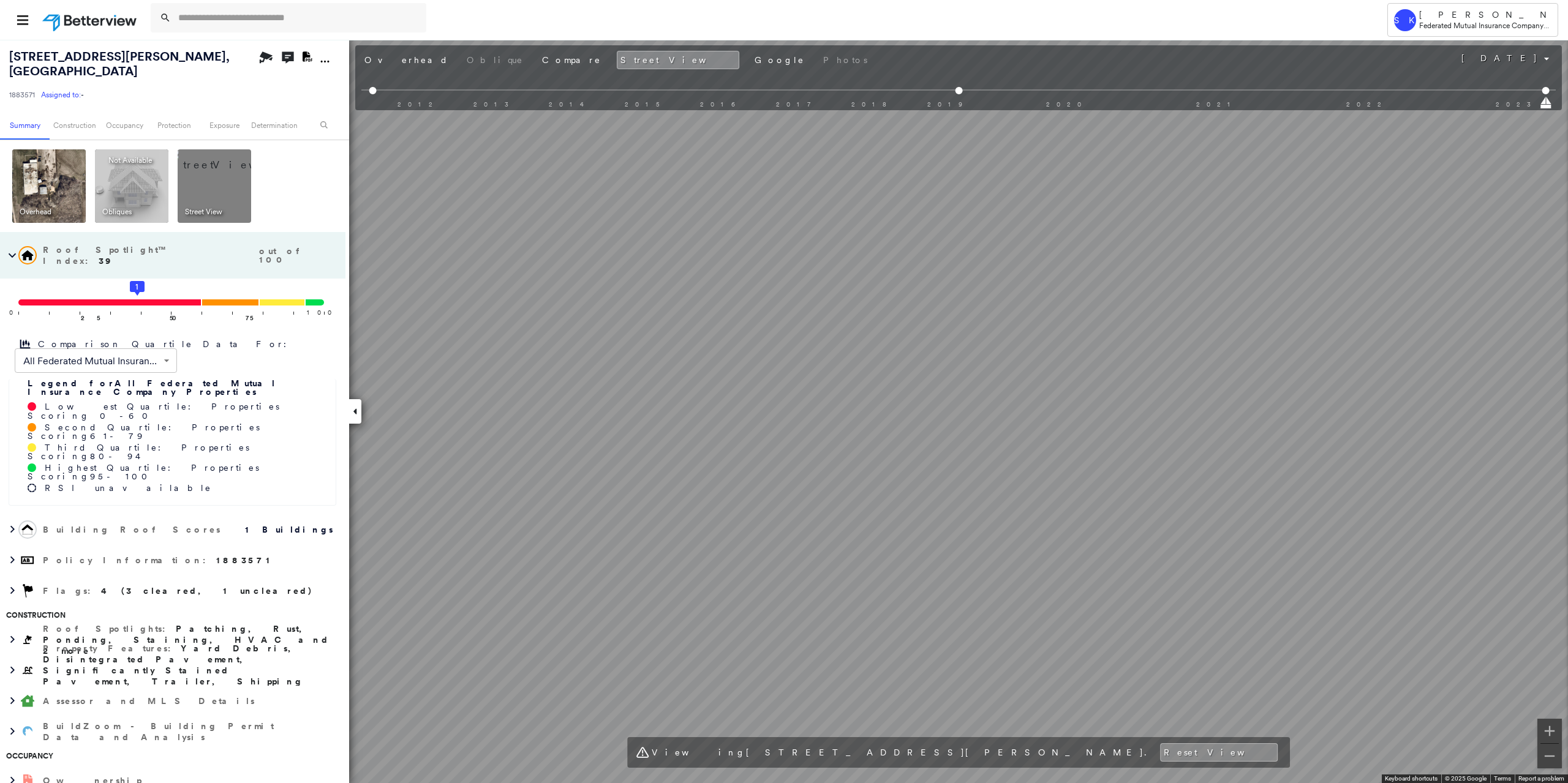 click on "Tower SK [PERSON_NAME] Federated Mutual Insurance Company  -   PL / CL [STREET_ADDRESS][PERSON_NAME] 1883571 Assigned to:  - Assigned to:  - 1883571 Assigned to:  - Open Comments Download PDF Report Summary Construction Occupancy Protection Exposure Determination Overhead Obliques Not Available ; Street View Roof Spotlight™ Index :  39 out of 100 0 100 25 50 1 75 Comparison Quartile Data For: All Federated Mutual Insurance Company Properties ****** ​ Legend for  All Federated Mutual Insurance Company Properties Lowest Quartile: Properties Scoring 0 -  60 Second Quartile: Properties Scoring  61  -   79 Third Quartile: Properties Scoring  80  -   94 Highest Quartile: Properties Scoring  95  - 100 RSI unavailable Building Roof Scores 1 Buildings Policy Information :  1883571 Flags :  4 (3 cleared, 1 uncleared) Construction Roof Spotlights :  Patching, Rust, Ponding, Staining, HVAC and 2 more Property Features :  Assessor and MLS Details BuildZoom - Building Permit Data and Analysis Occupancy Ownership" at bounding box center [784, 391] 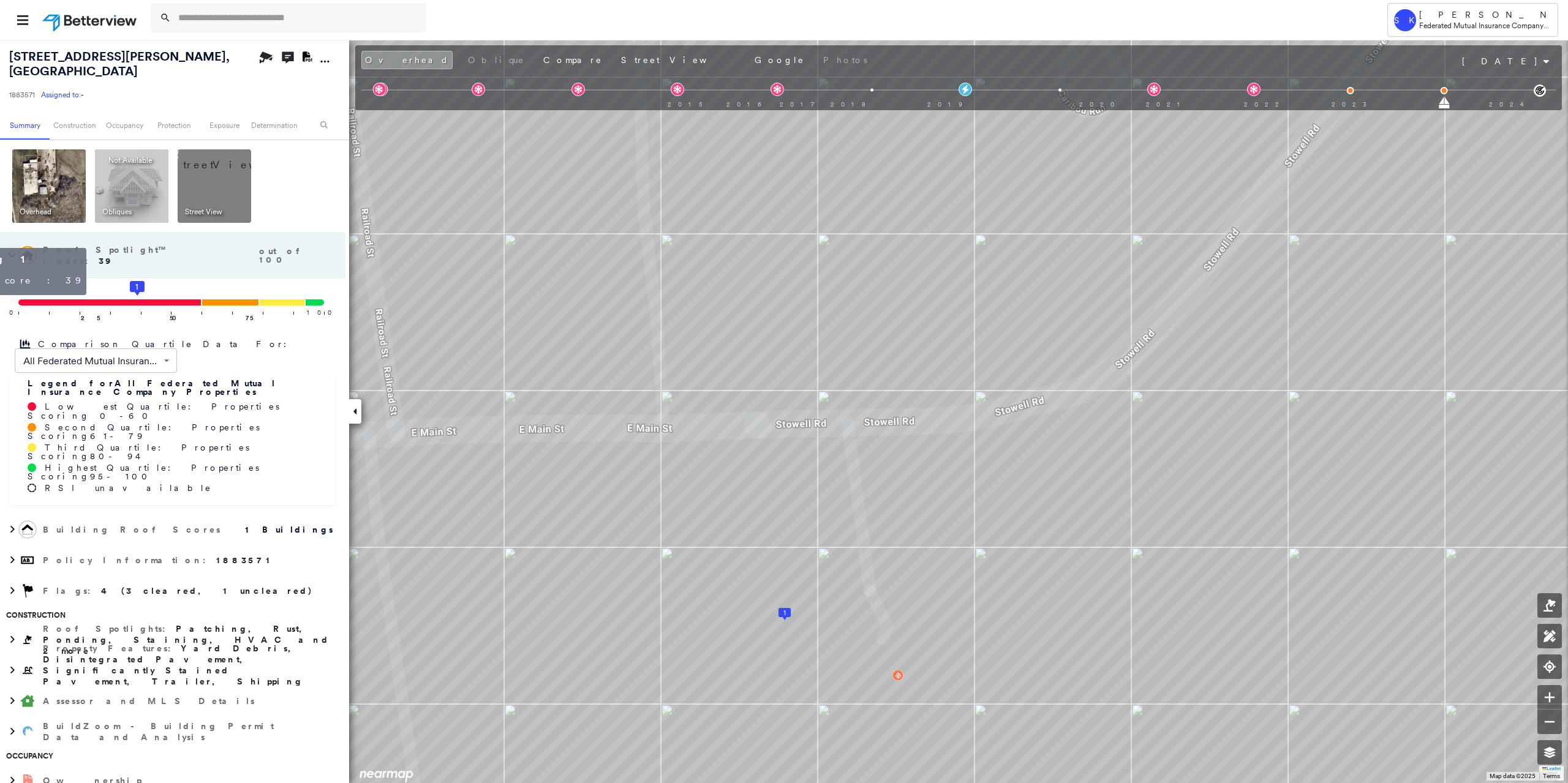 click 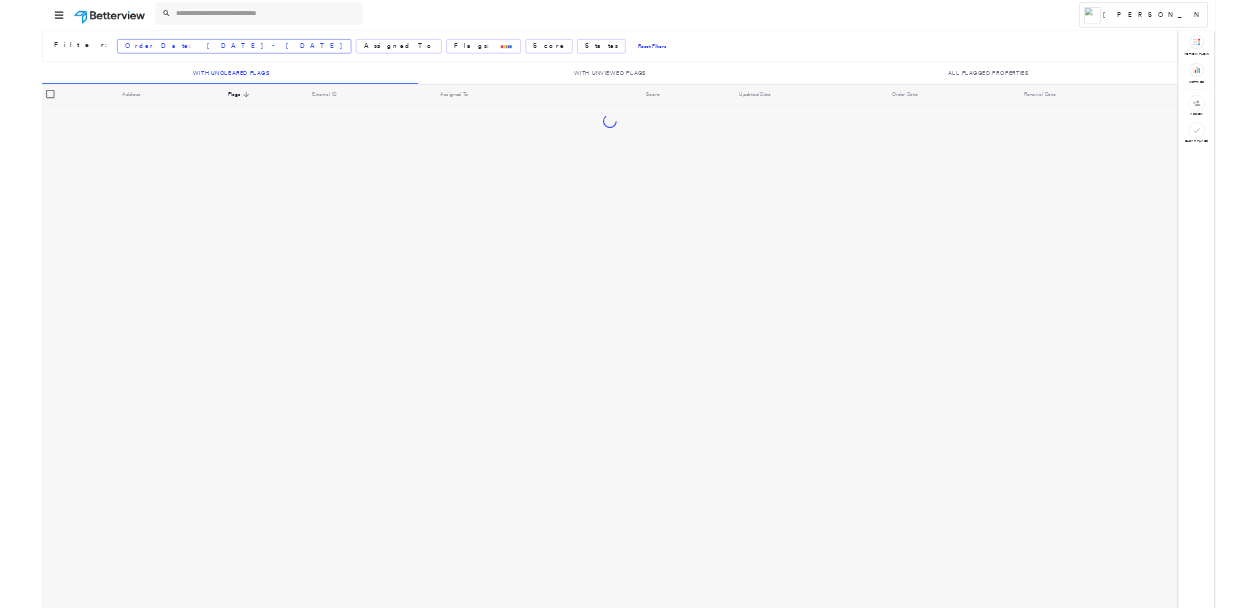 scroll, scrollTop: 0, scrollLeft: 0, axis: both 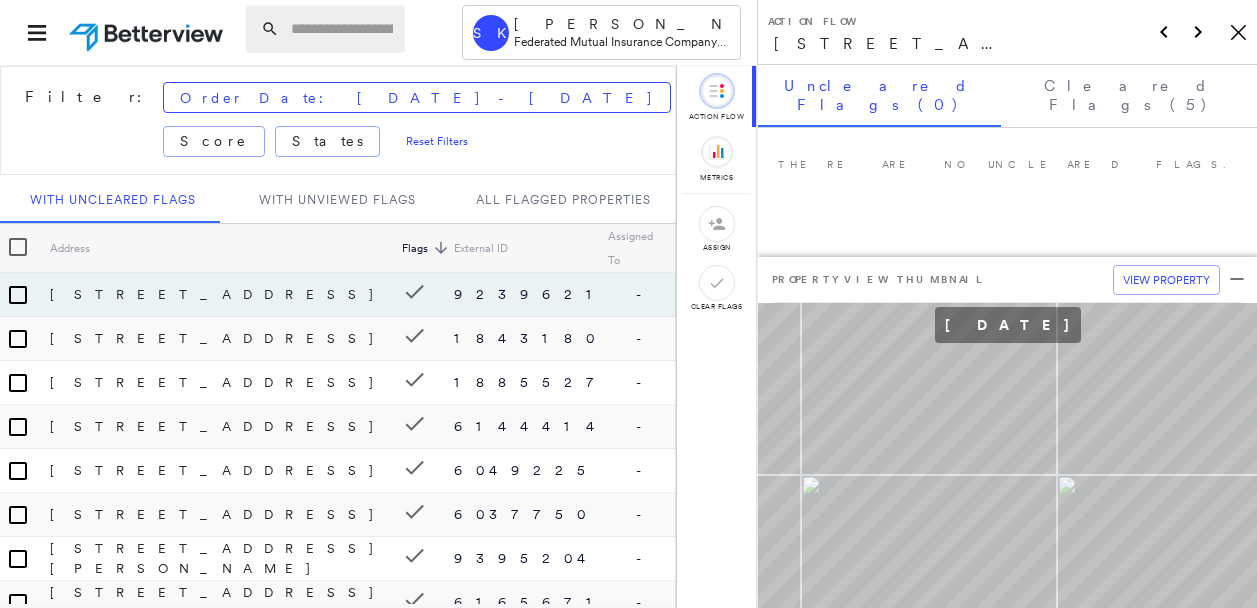 click at bounding box center [342, 29] 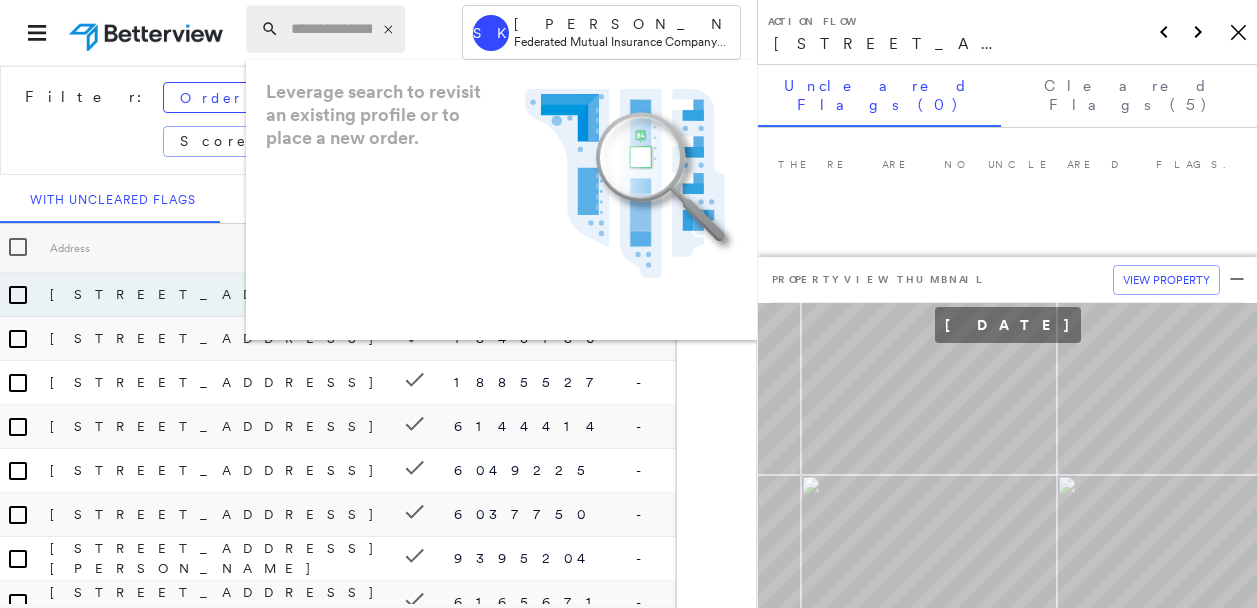 paste on "**********" 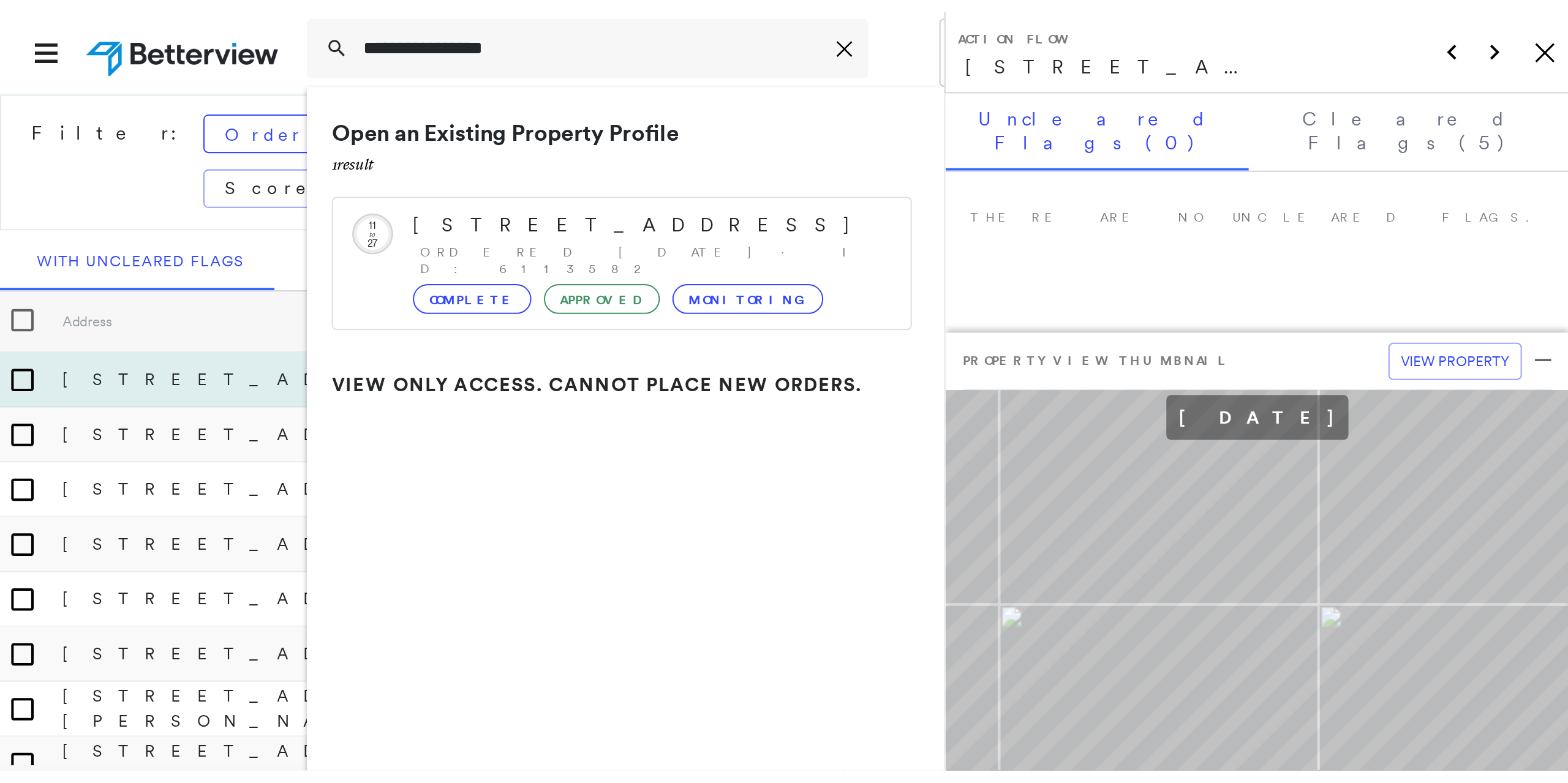 scroll, scrollTop: 0, scrollLeft: 0, axis: both 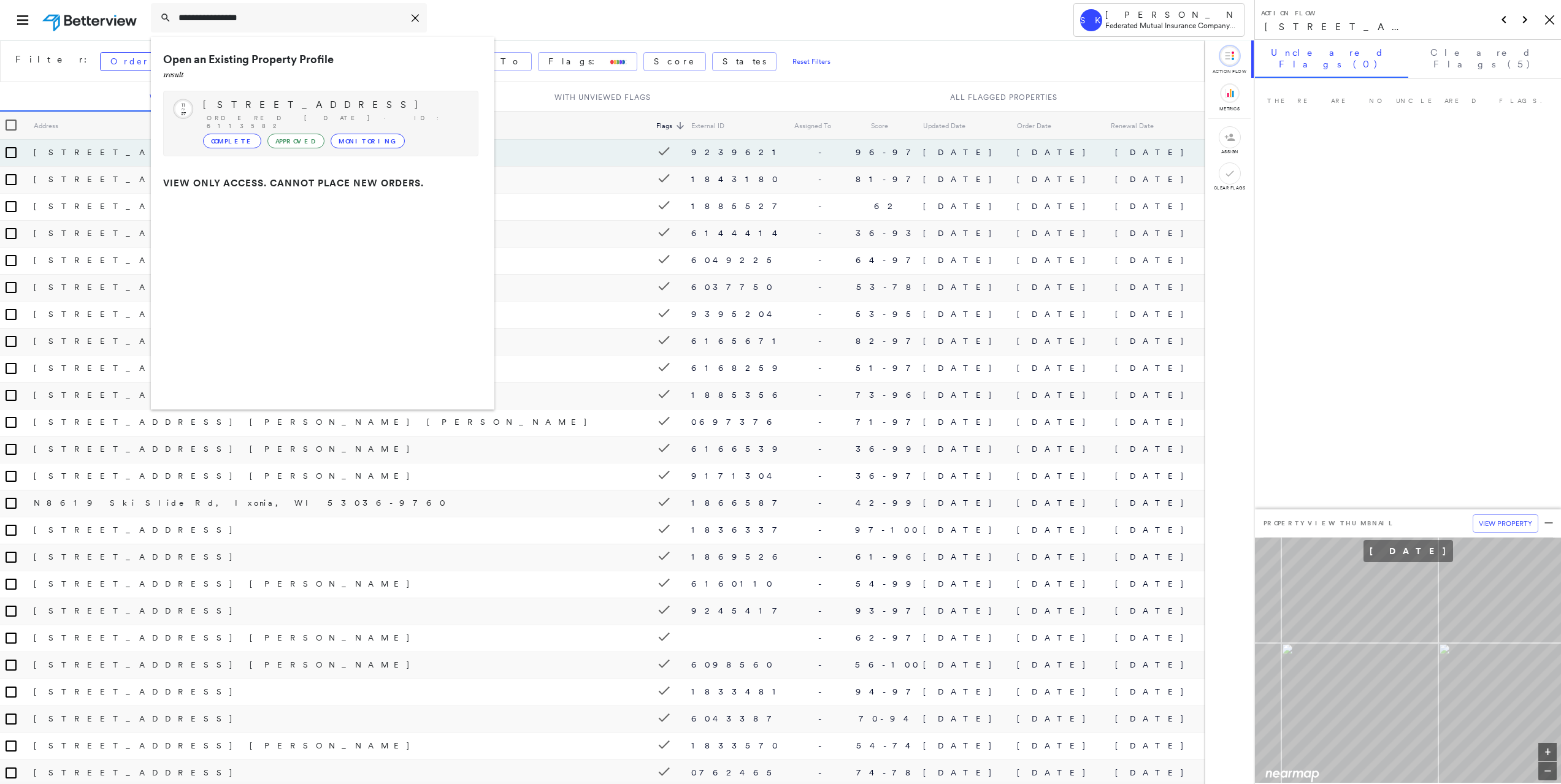 type on "**********" 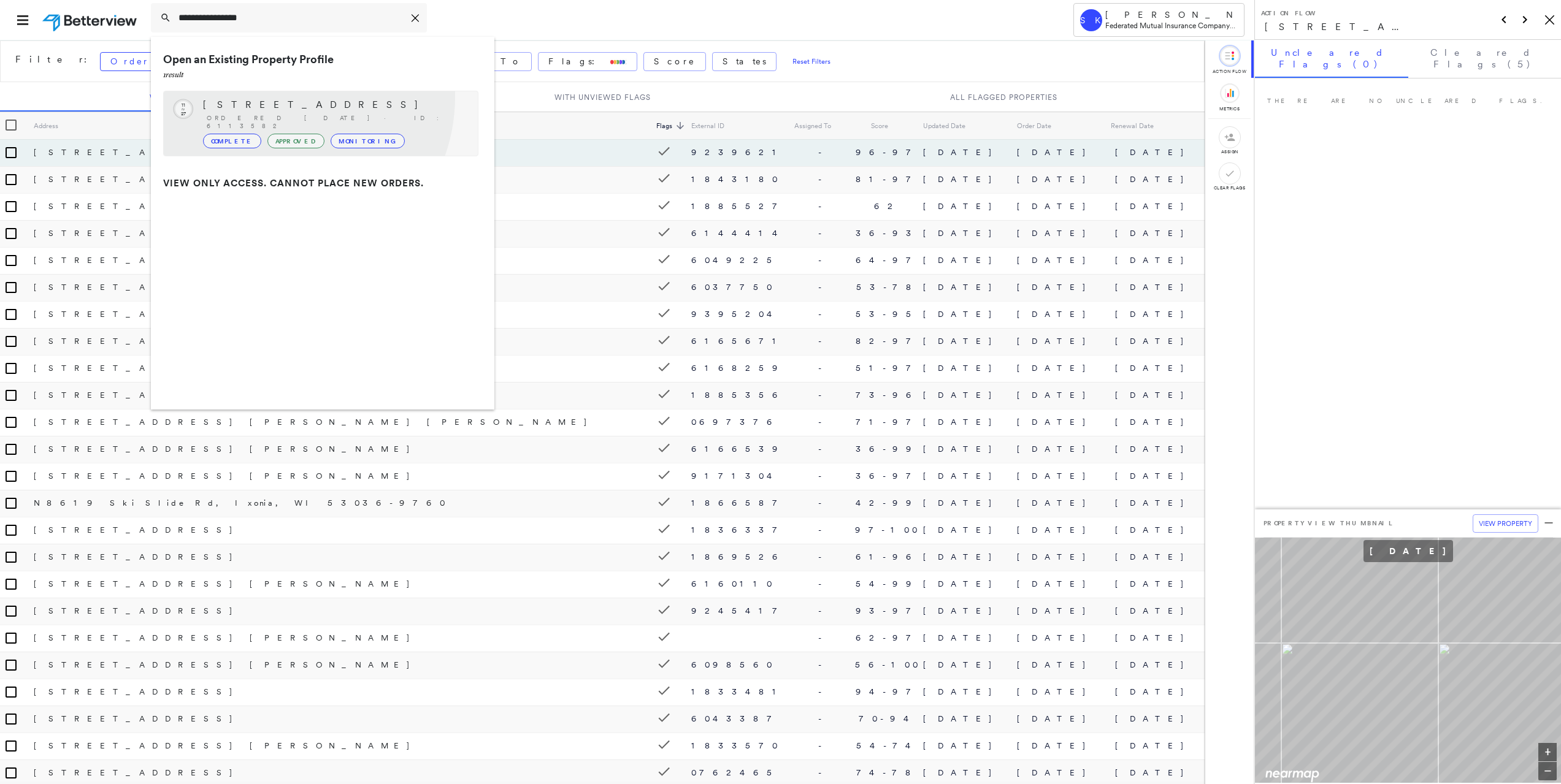 click on "Circled Text Icon 11 to 27 3731 Meridian Rd, Addison, MI 49220-9512 Ordered 11/08/24 · ID: 6113582 Complete Approved Monitoring" at bounding box center (321, 123) 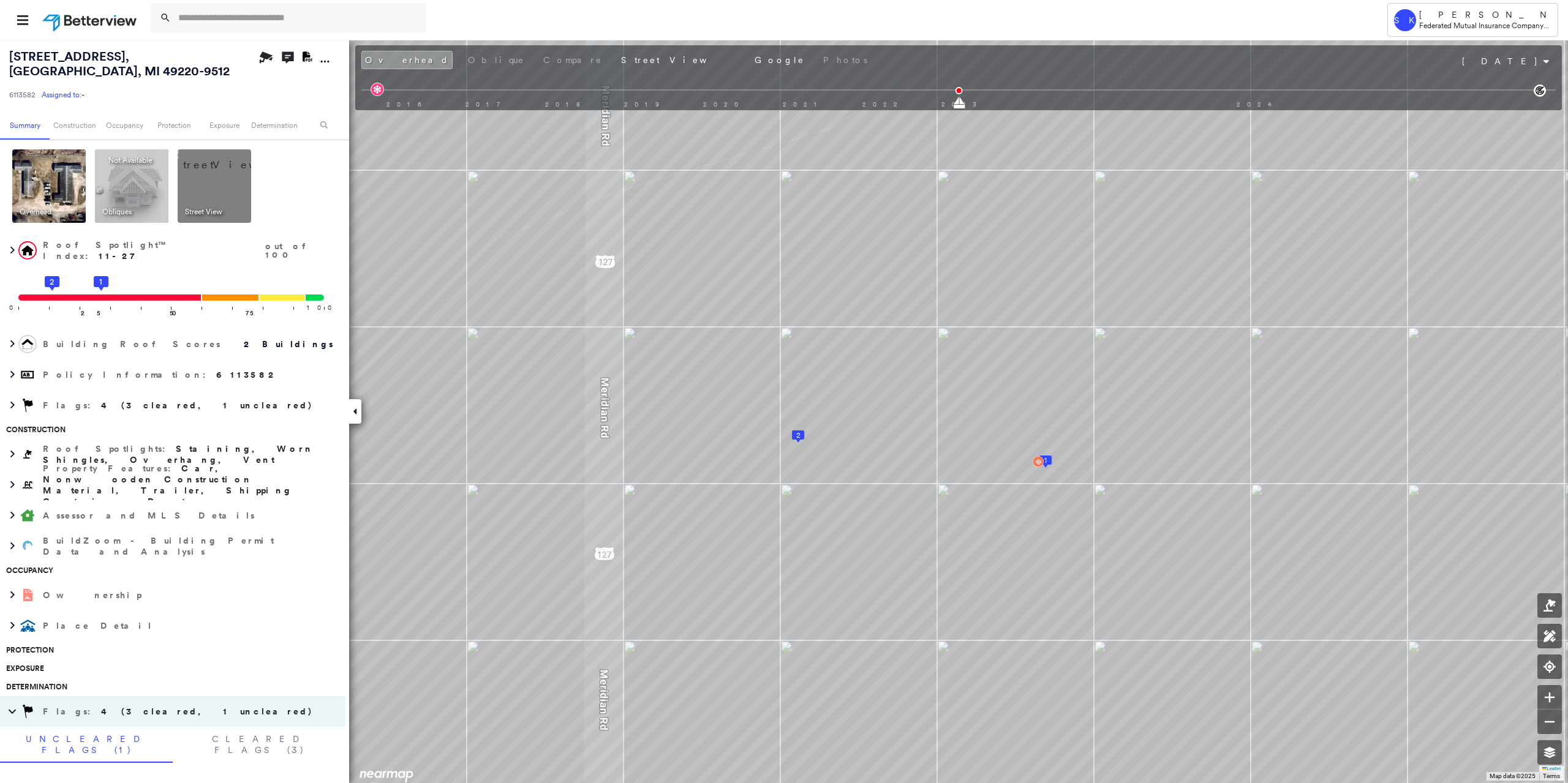 click at bounding box center (229, 159) 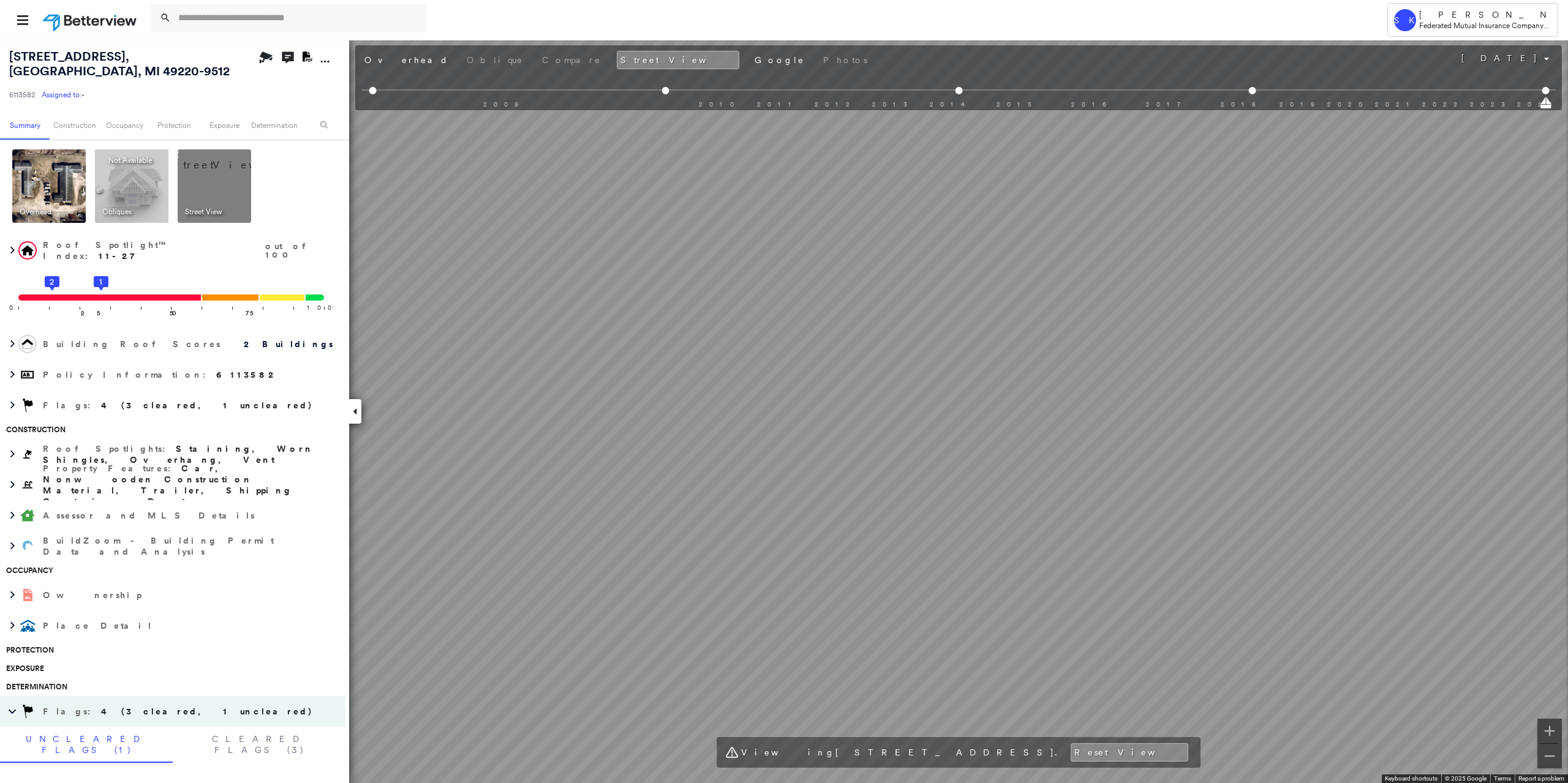 click on "Tower SK Sarah Korbel Federated Mutual Insurance Company  -   PL / CL 3731 Meridian Rd ,  Addison, MI 49220-9512 6113582 Assigned to:  - Assigned to:  - 6113582 Assigned to:  - Open Comments Download PDF Report Summary Construction Occupancy Protection Exposure Determination Overhead Obliques Not Available ; Street View Roof Spotlight™ Index :  11-27 out of 100 0 100 25 2 50 1 75 Building Roof Scores 2 Buildings Policy Information :  6113582 Flags :  4 (3 cleared, 1 uncleared) Construction Roof Spotlights :  Staining, Worn Shingles, Overhang, Vent Property Features :  Car, Nonwooden Construction Material, Trailer, Shipping Container, Dumpster Assessor and MLS Details BuildZoom - Building Permit Data and Analysis Occupancy Ownership Place Detail Protection Exposure Determination Flags :  4 (3 cleared, 1 uncleared) Uncleared Flags (1) Cleared Flags  (3) Critical Priority Flagged 04/16/25 Clear Action Taken New Entry History Quote/New Business Terms & Conditions Added ACV Endorsement Added Cosmetic Endorsement" at bounding box center [784, 391] 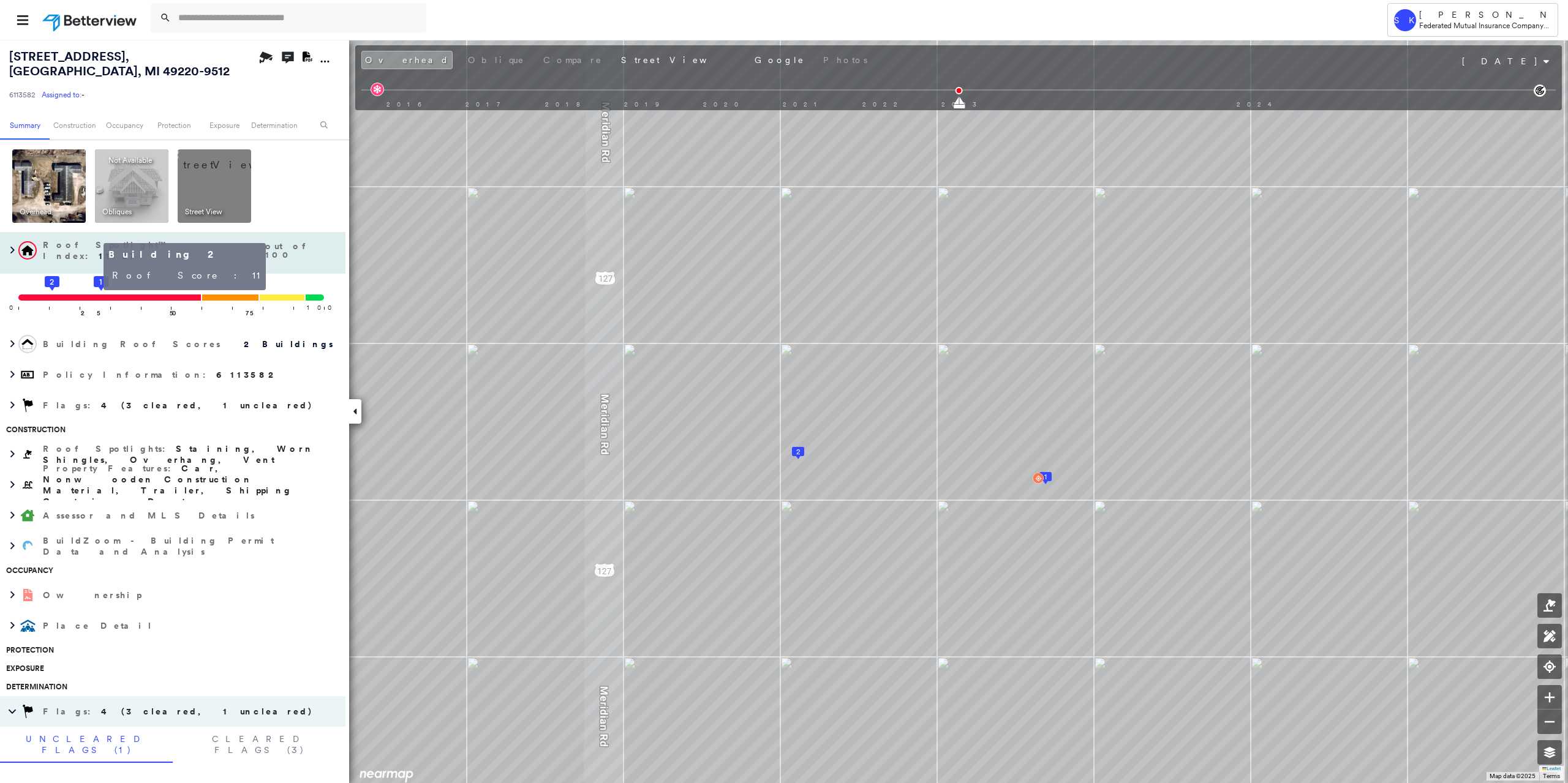click 